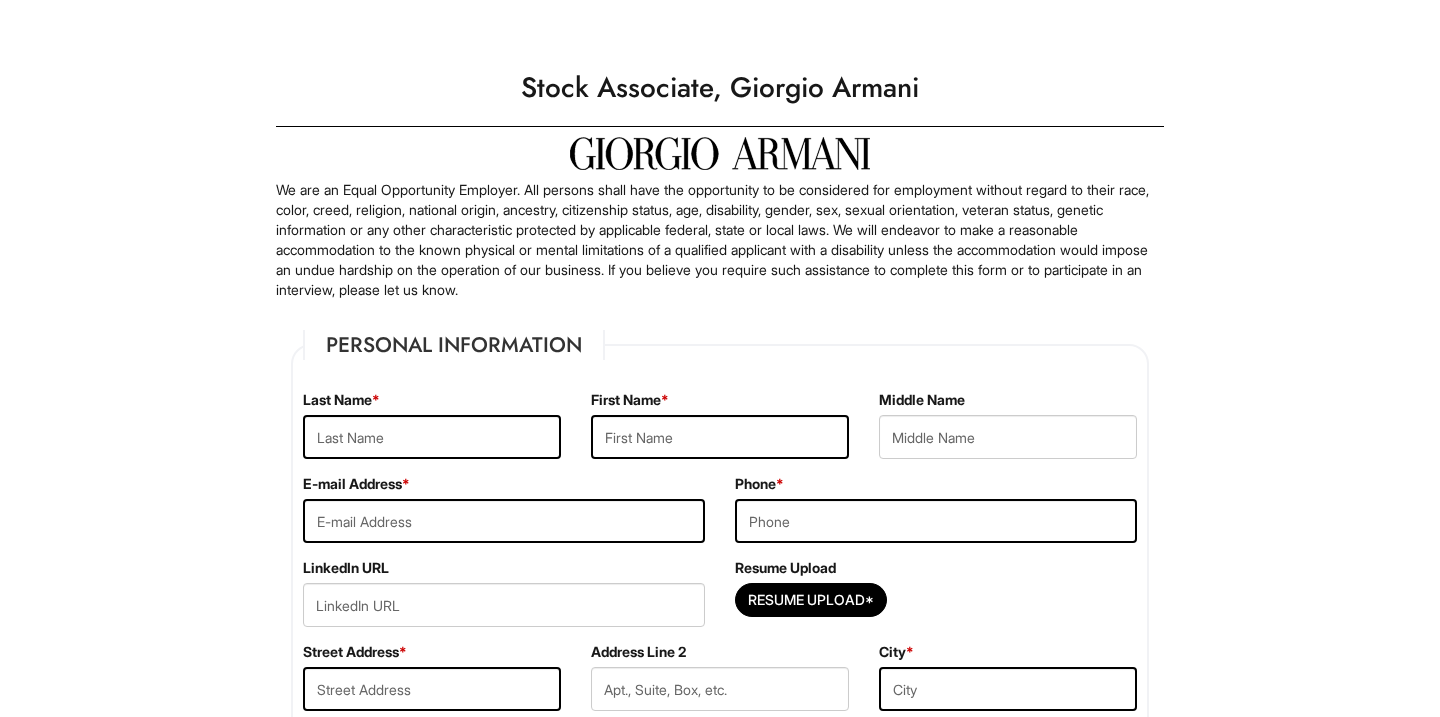 scroll, scrollTop: 0, scrollLeft: 0, axis: both 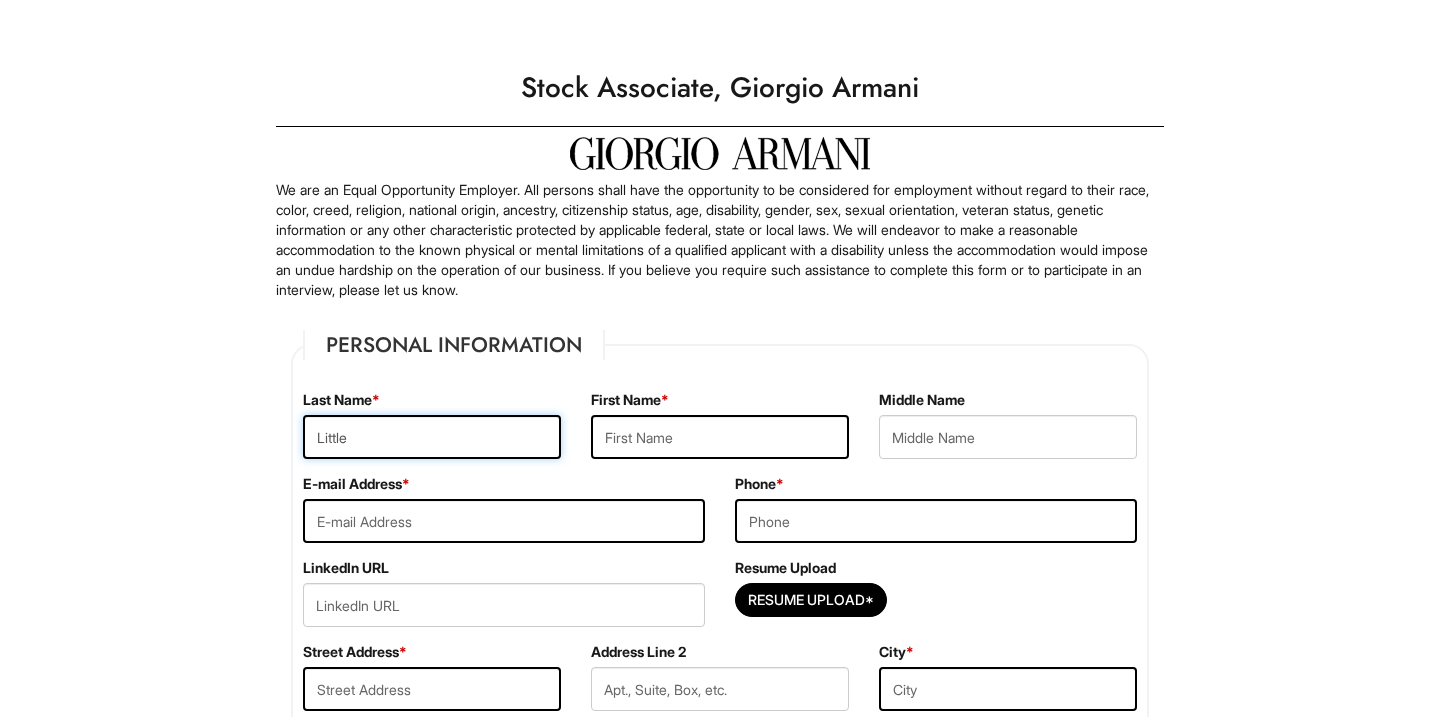 type on "Little" 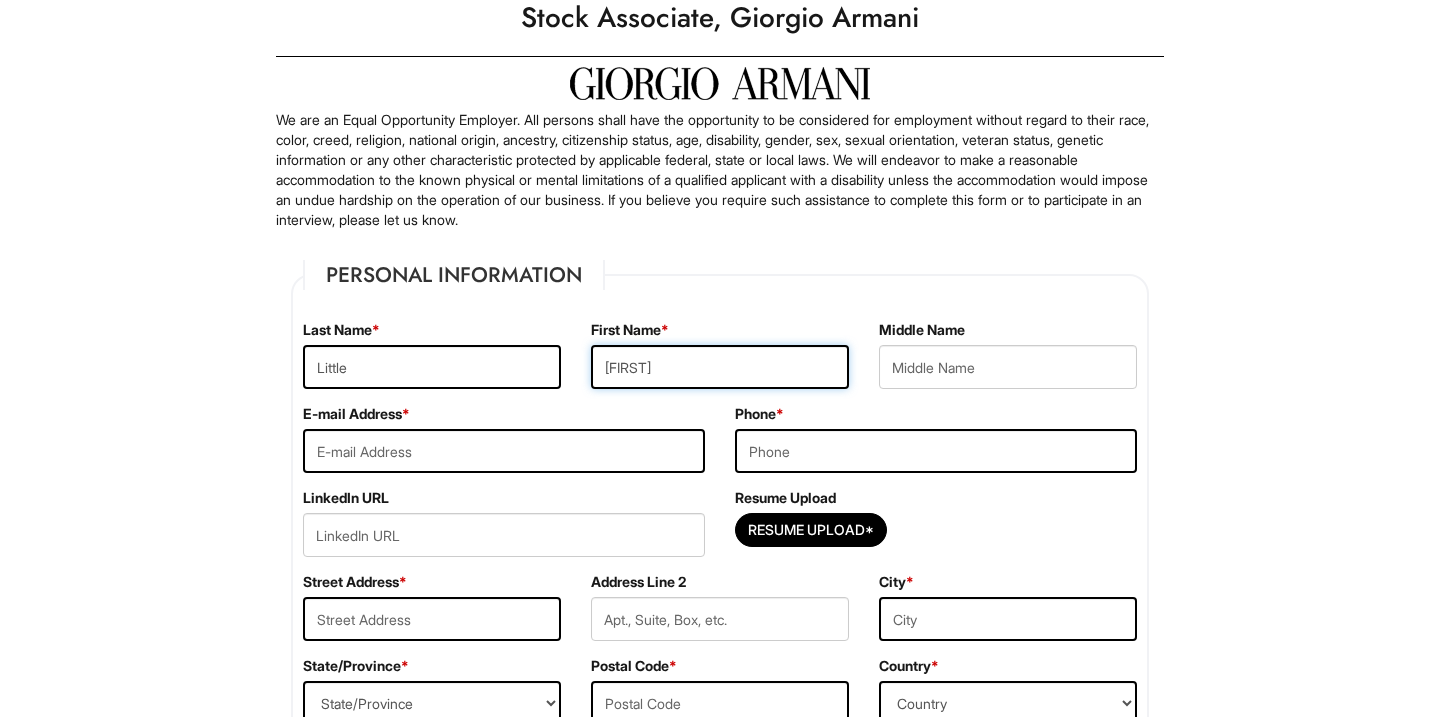scroll, scrollTop: 104, scrollLeft: 0, axis: vertical 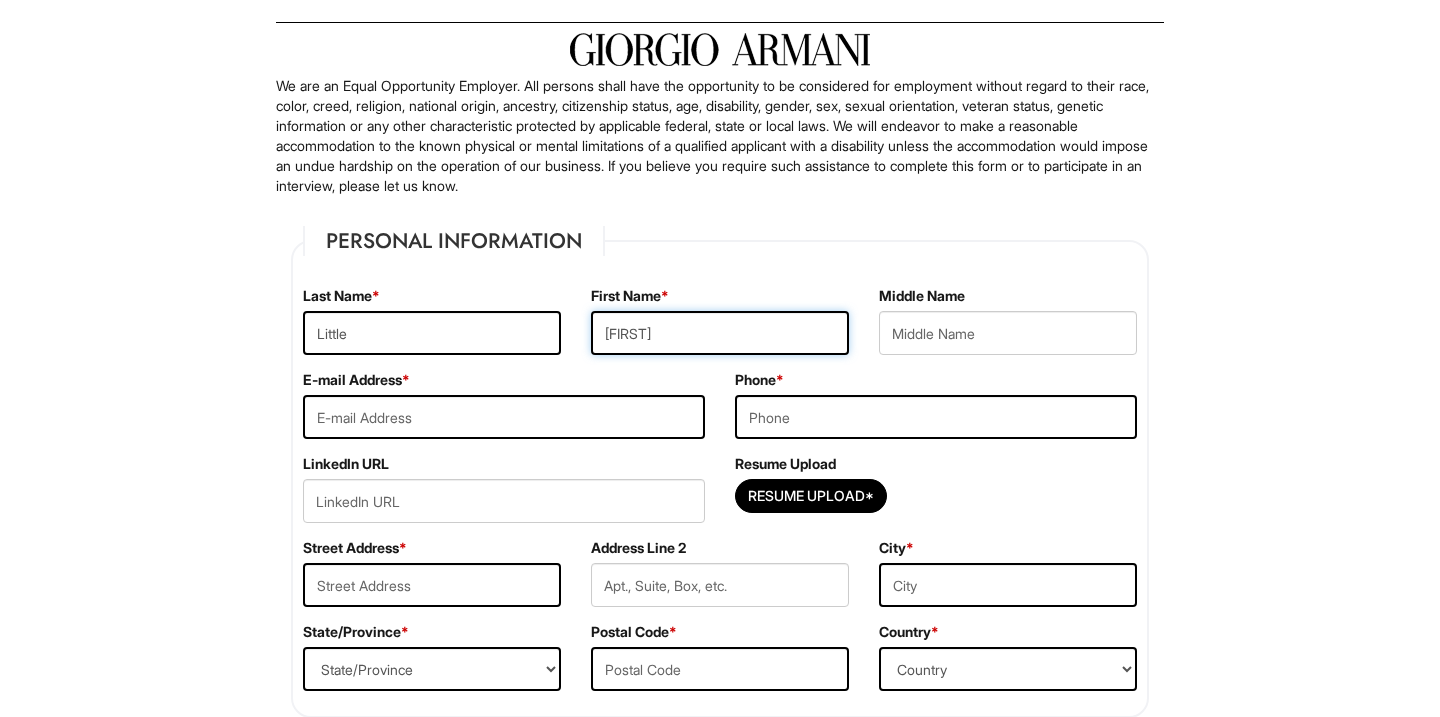 type on "[FIRST]" 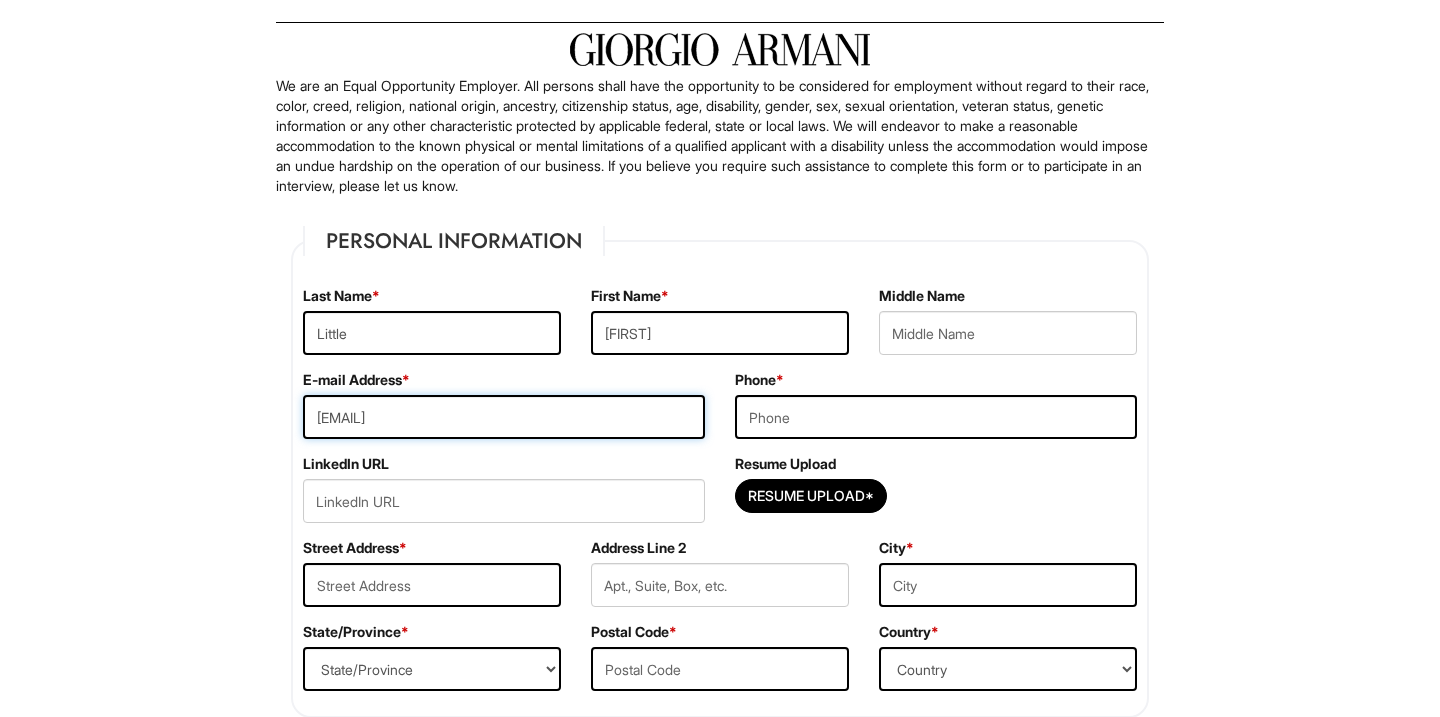 type on "[EMAIL]" 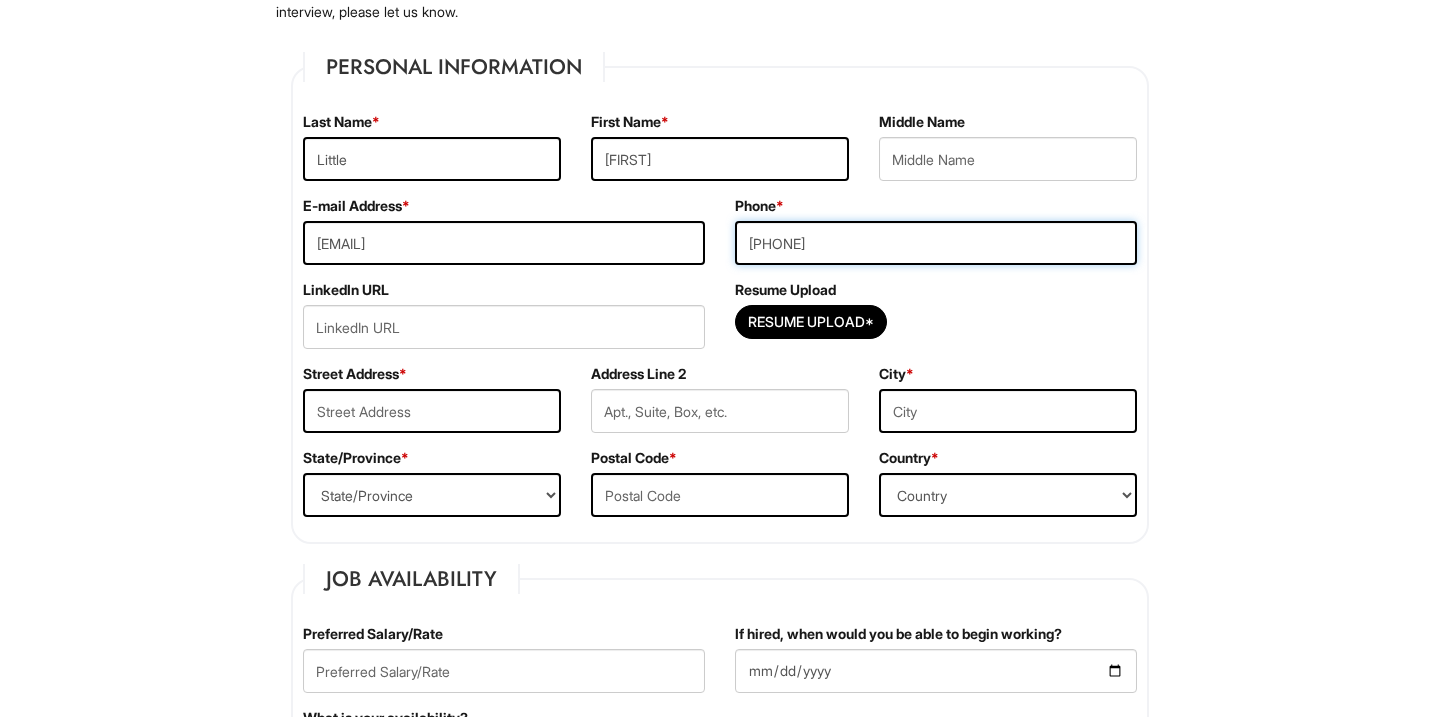 scroll, scrollTop: 350, scrollLeft: 0, axis: vertical 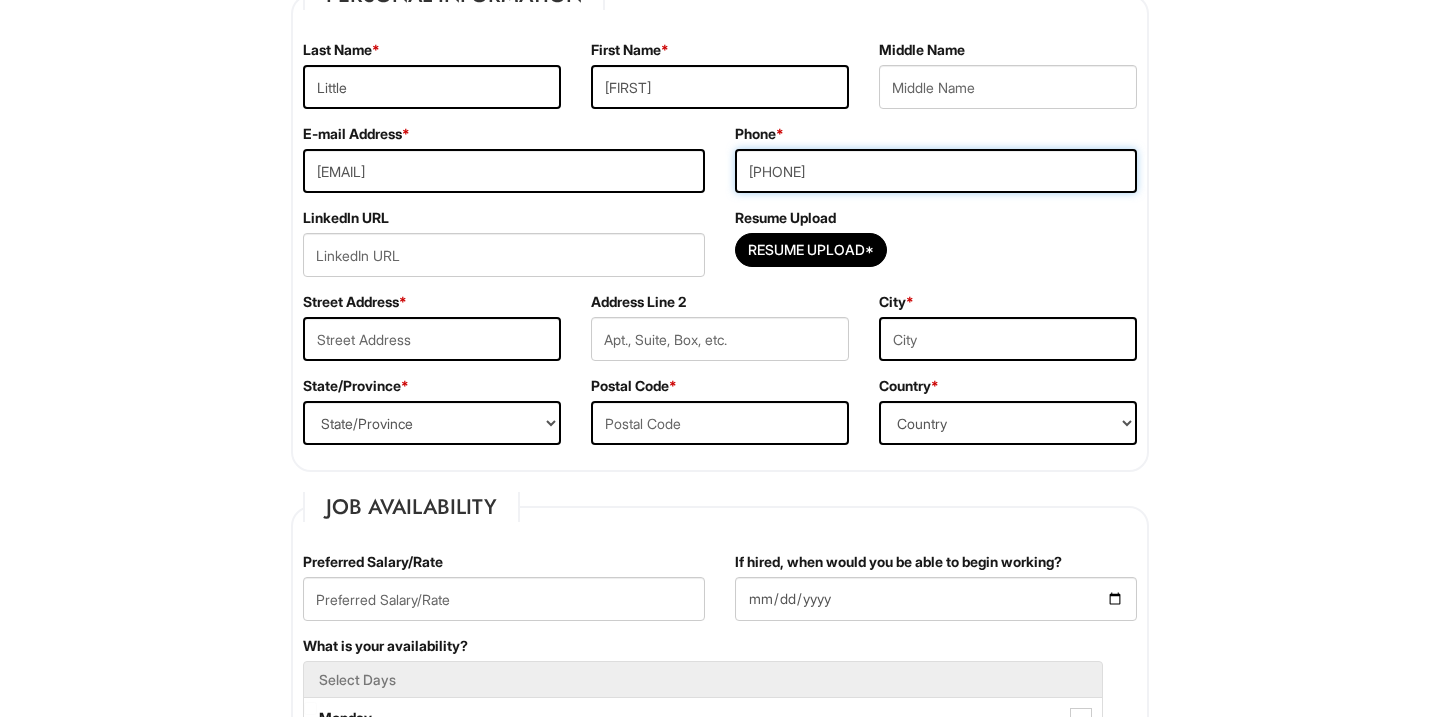 type on "[PHONE]" 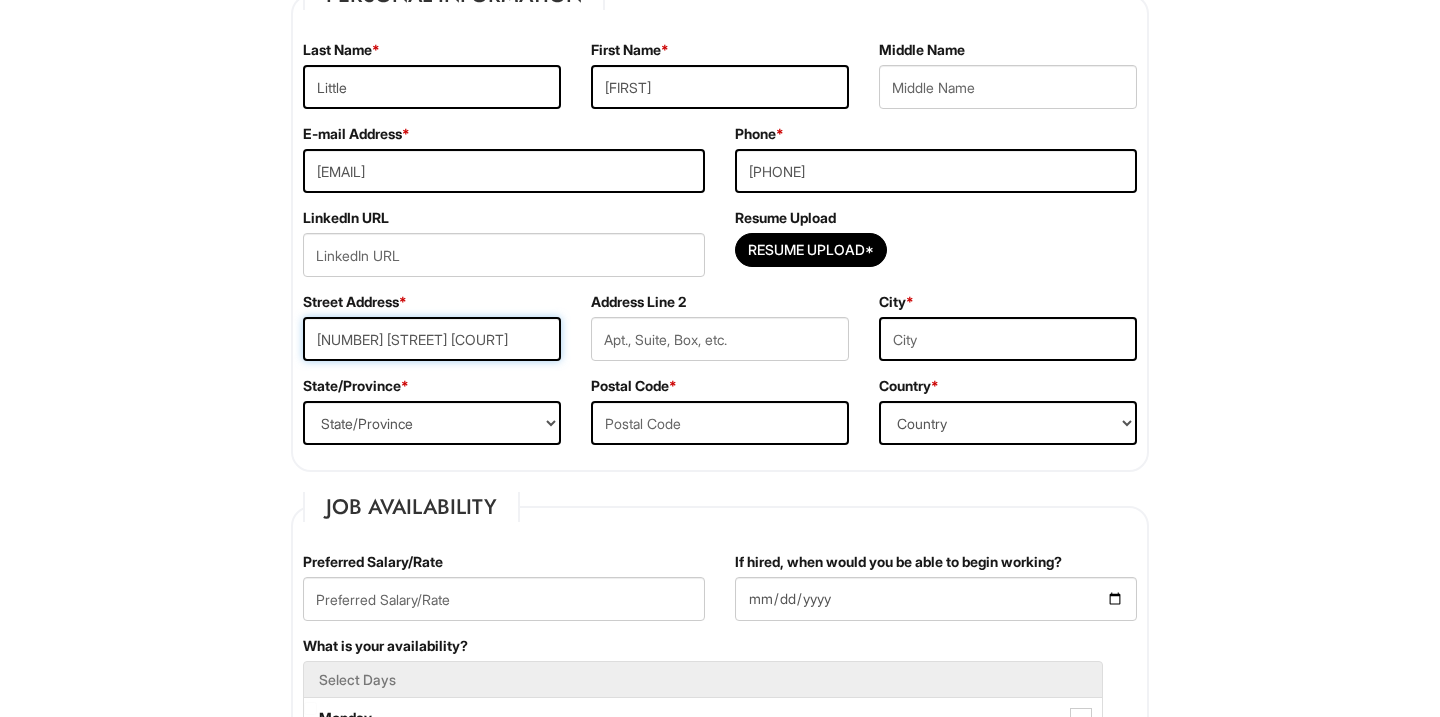 type on "[NUMBER] [STREET] [COURT]" 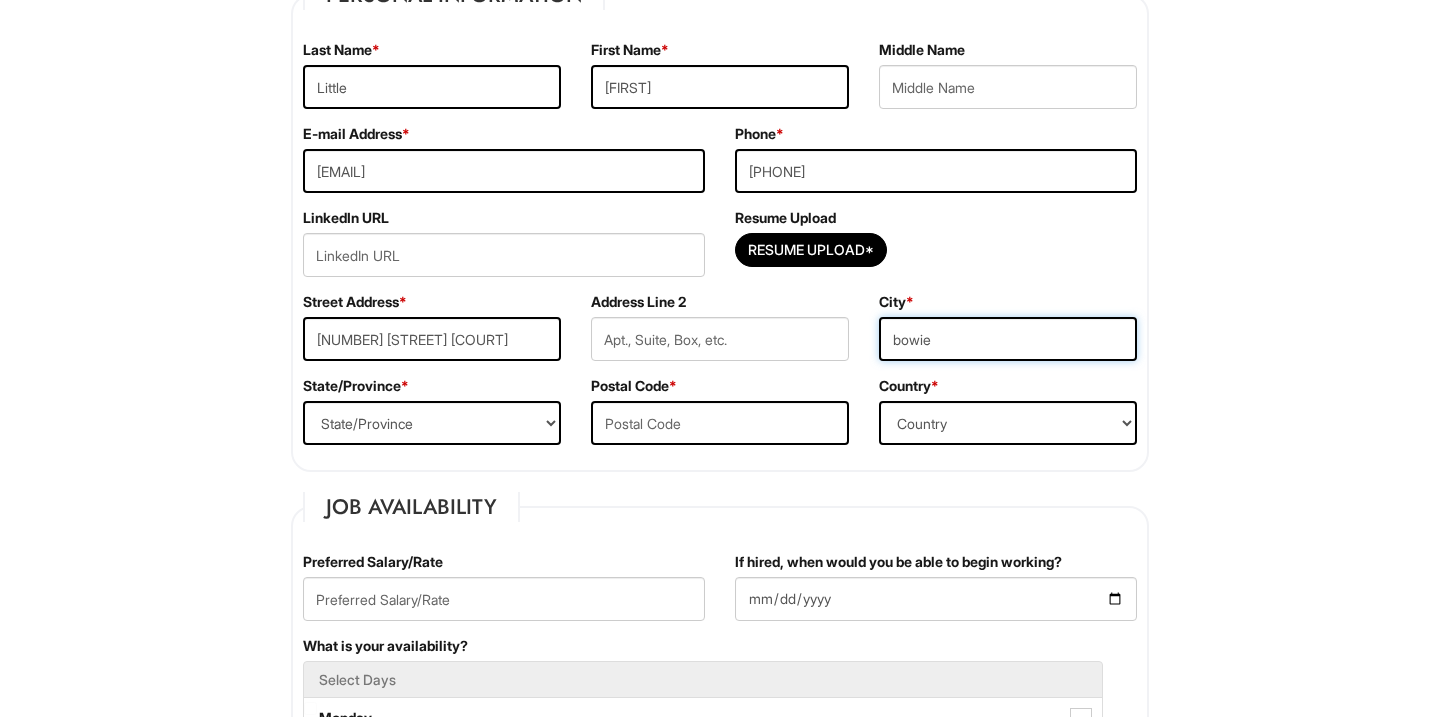 type on "bowie" 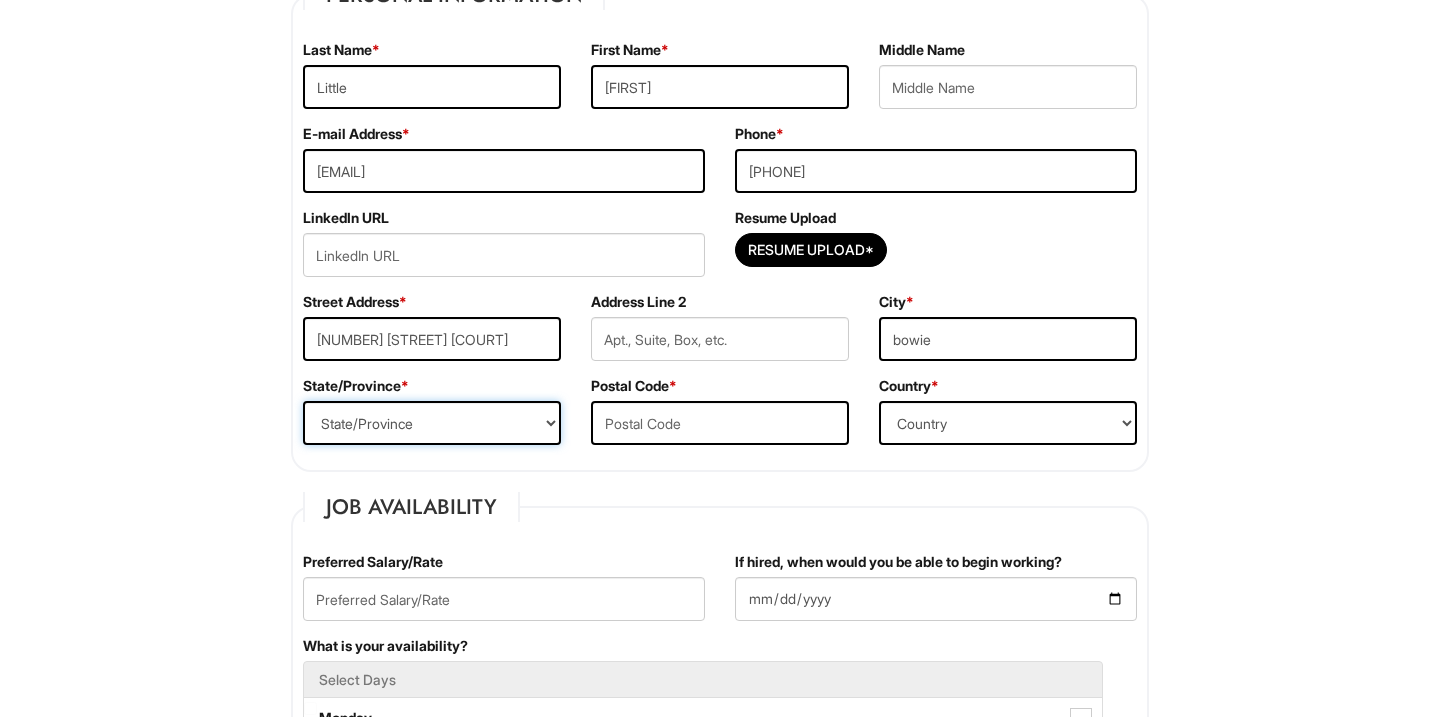 select on "MD" 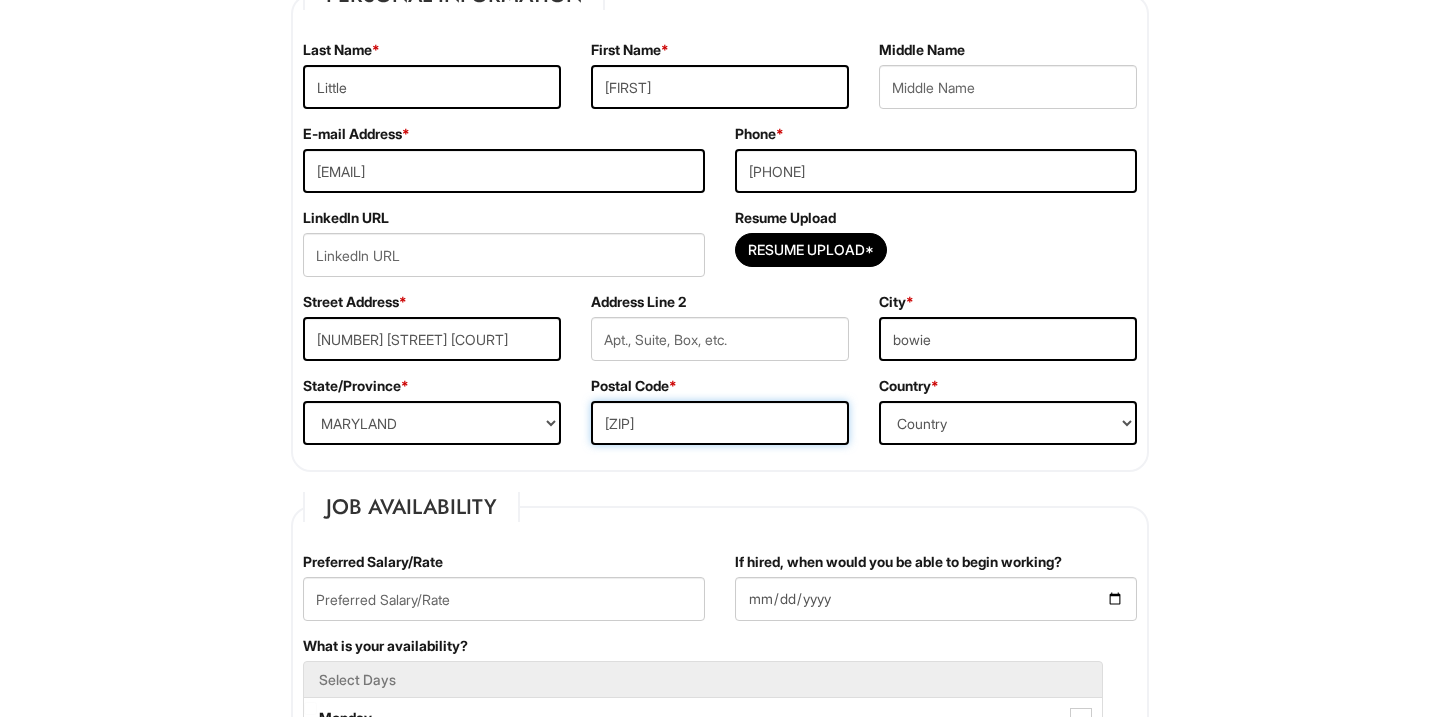 type on "[ZIP]" 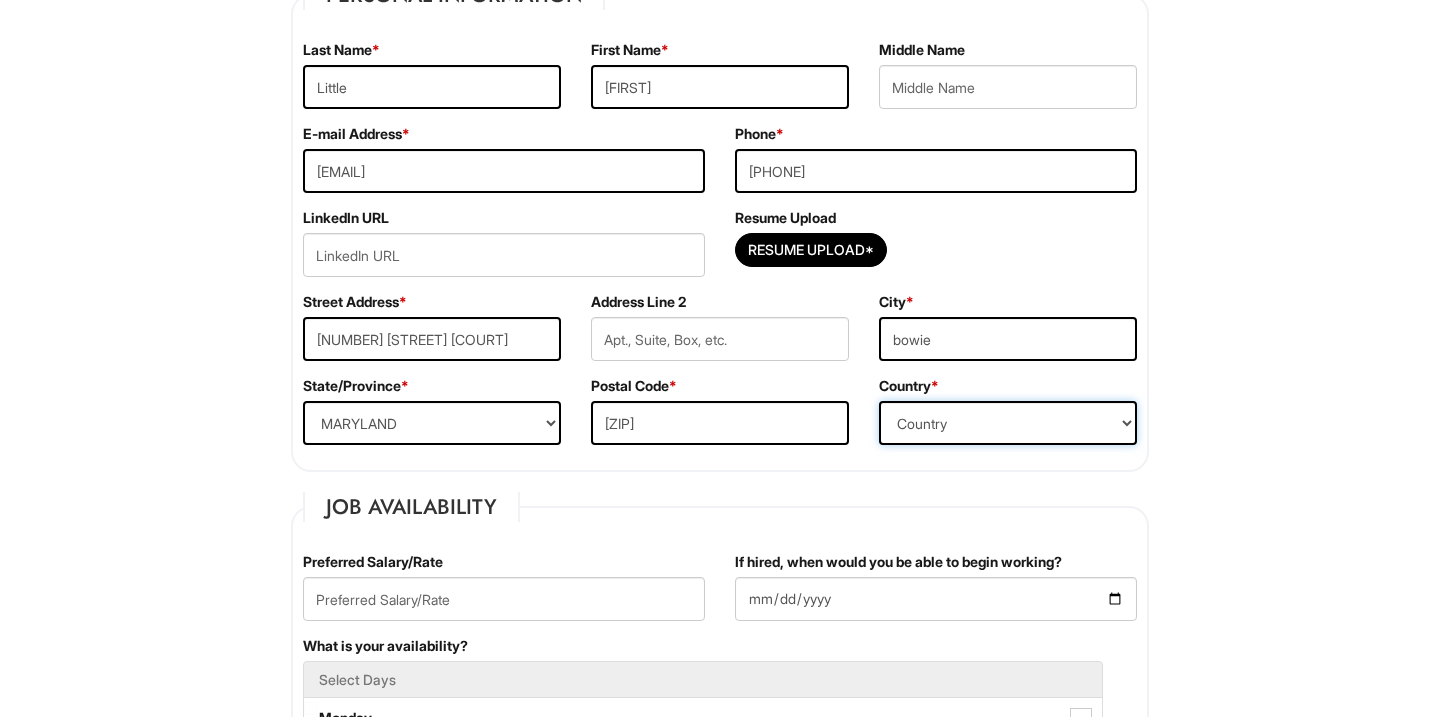 select on "United States of America" 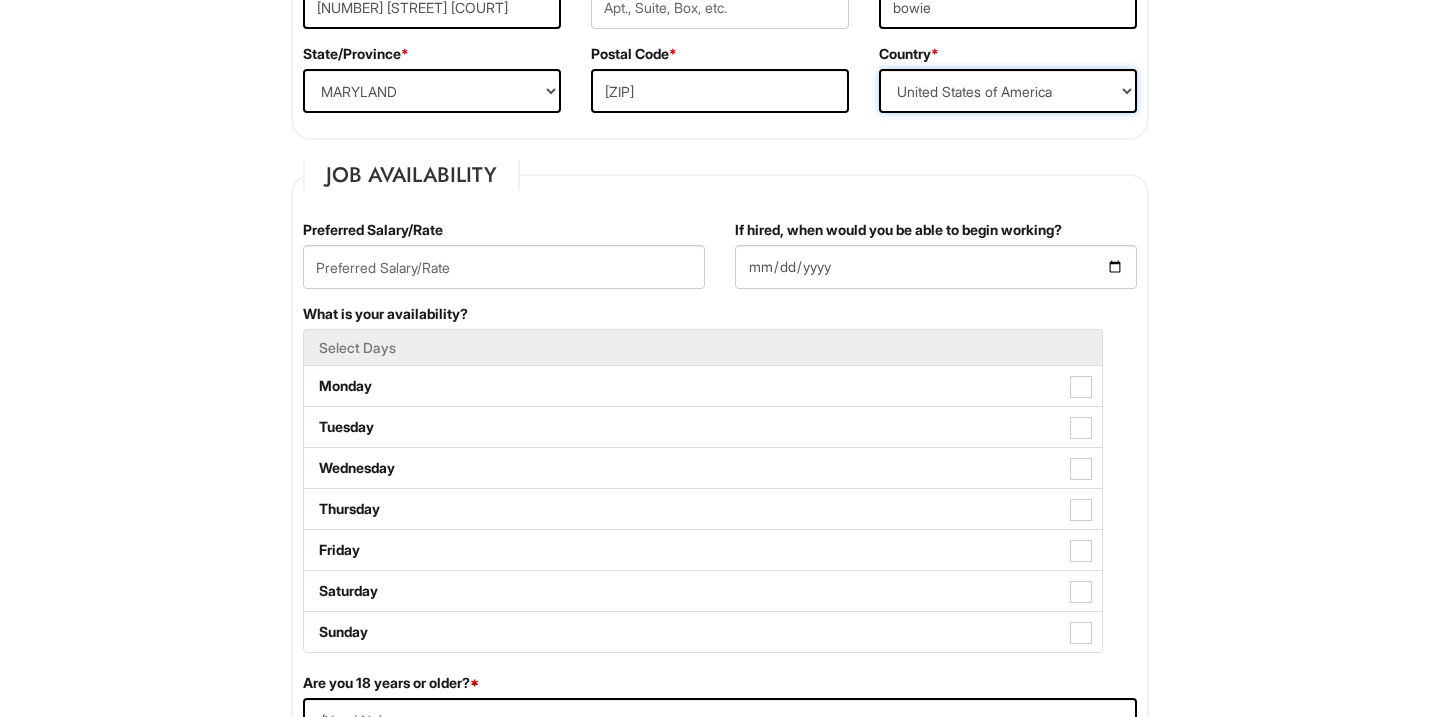 scroll, scrollTop: 757, scrollLeft: 0, axis: vertical 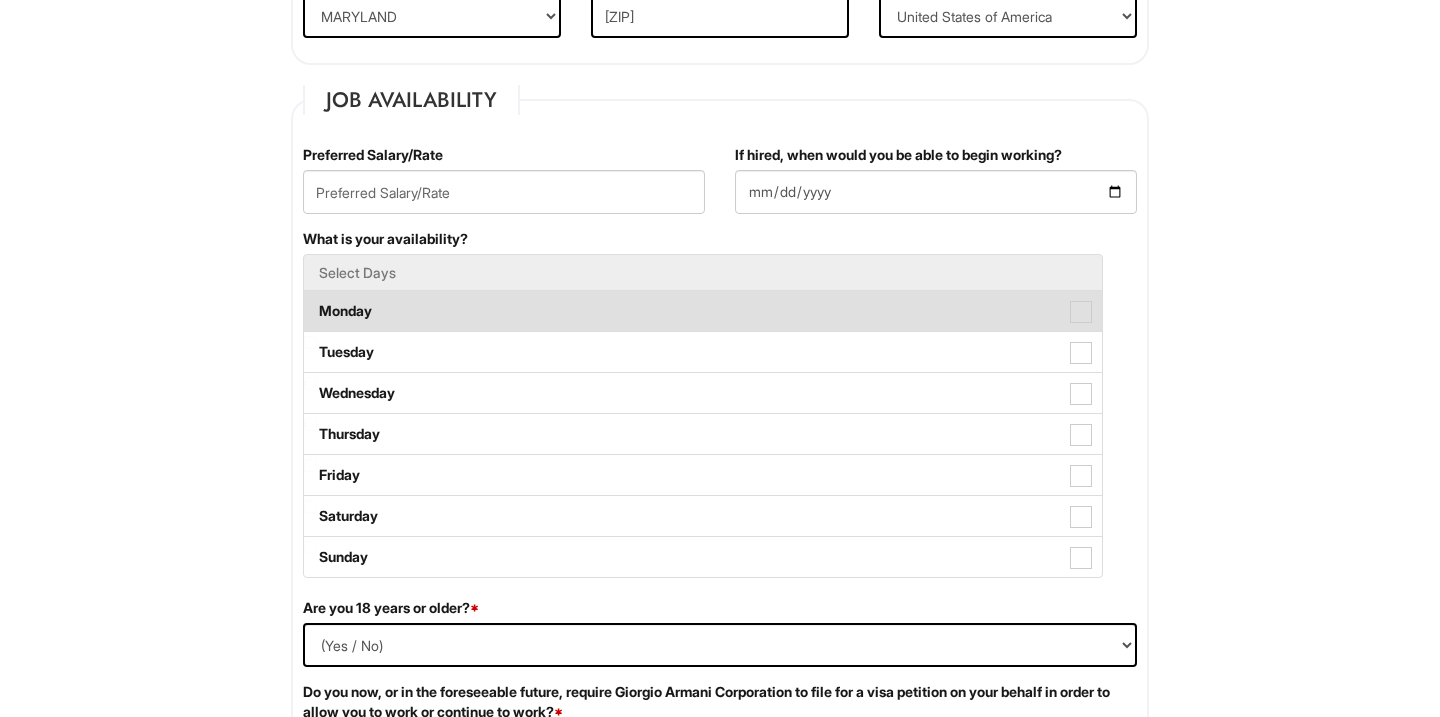 click at bounding box center (1081, 312) 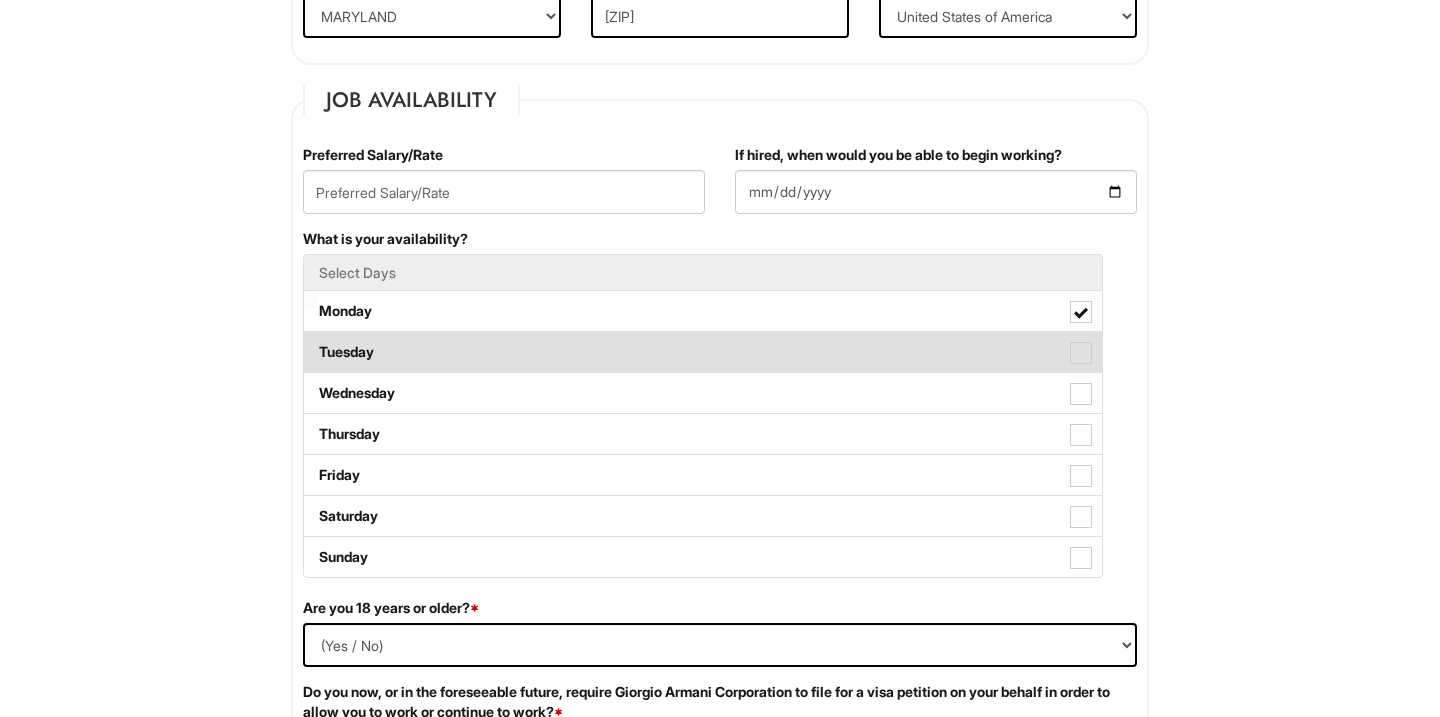 click at bounding box center [1081, 353] 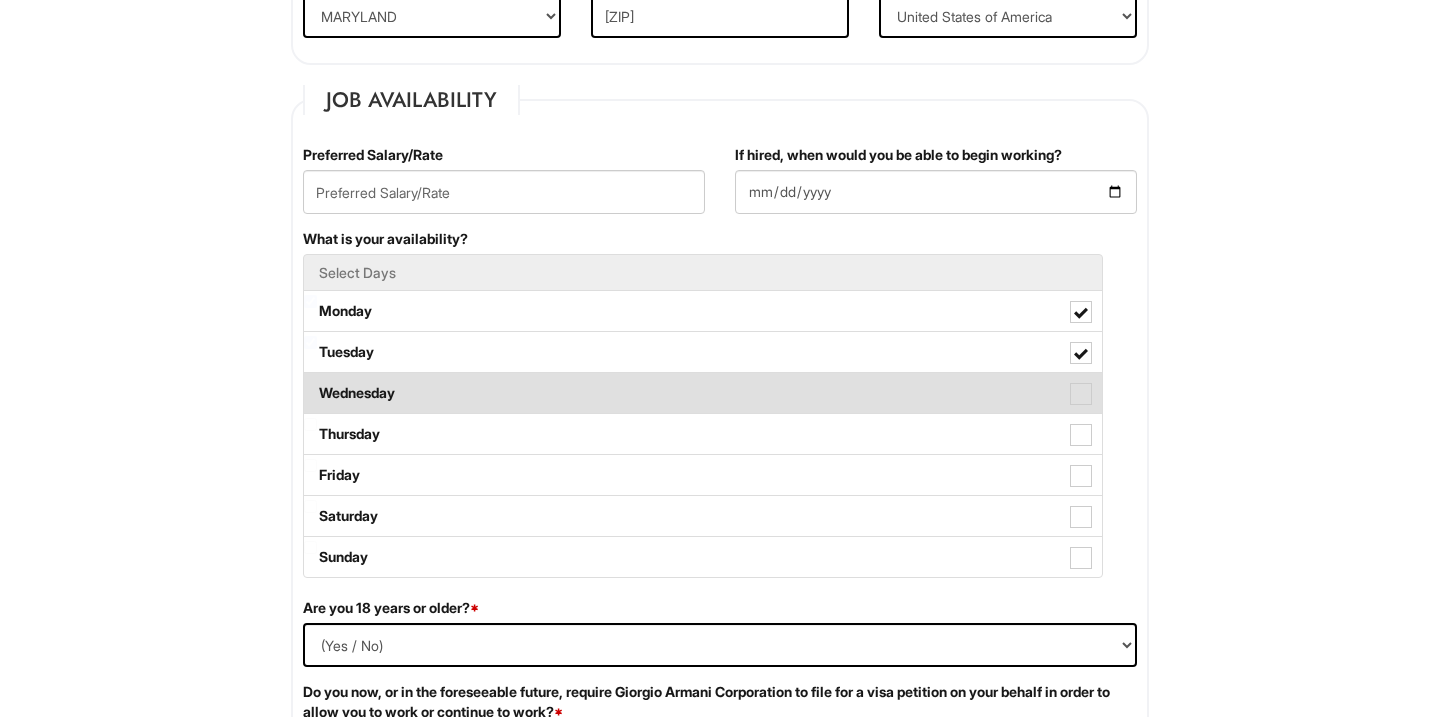 click at bounding box center [1081, 394] 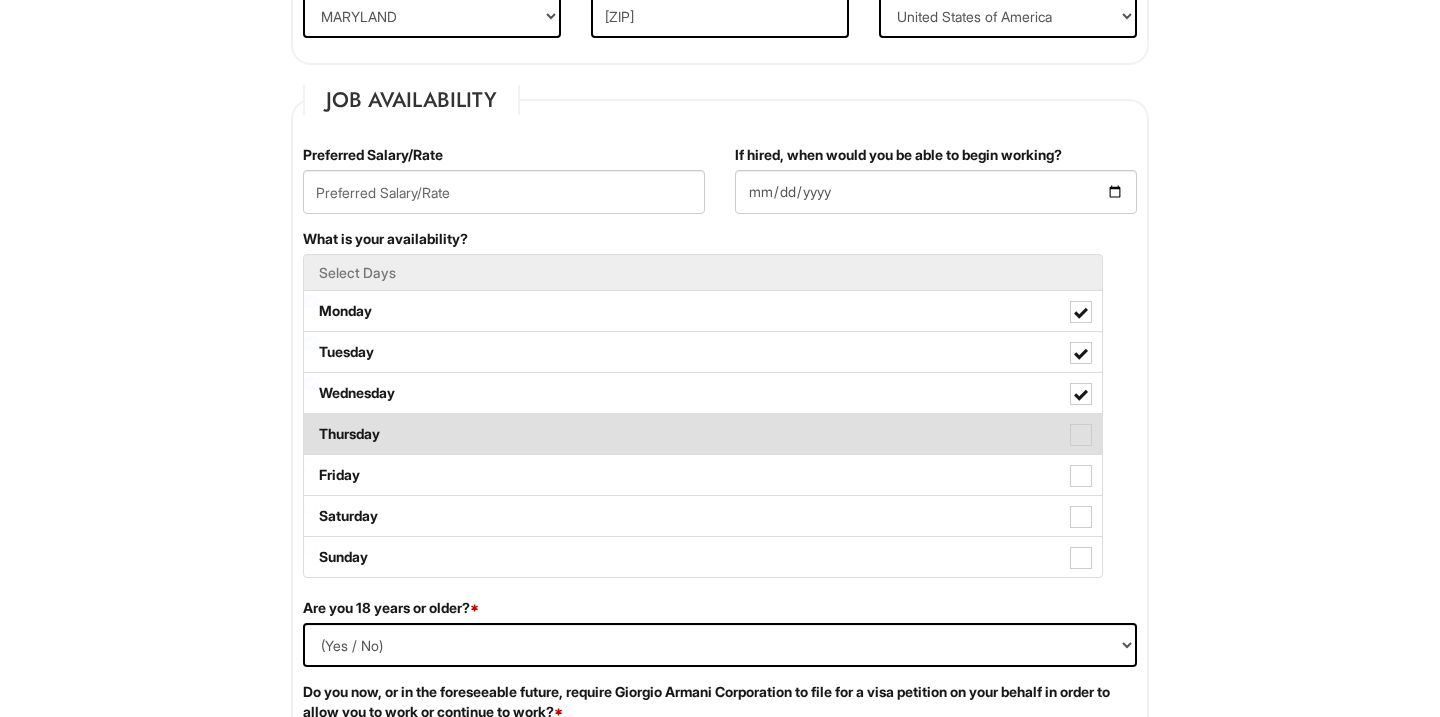 click at bounding box center [1081, 435] 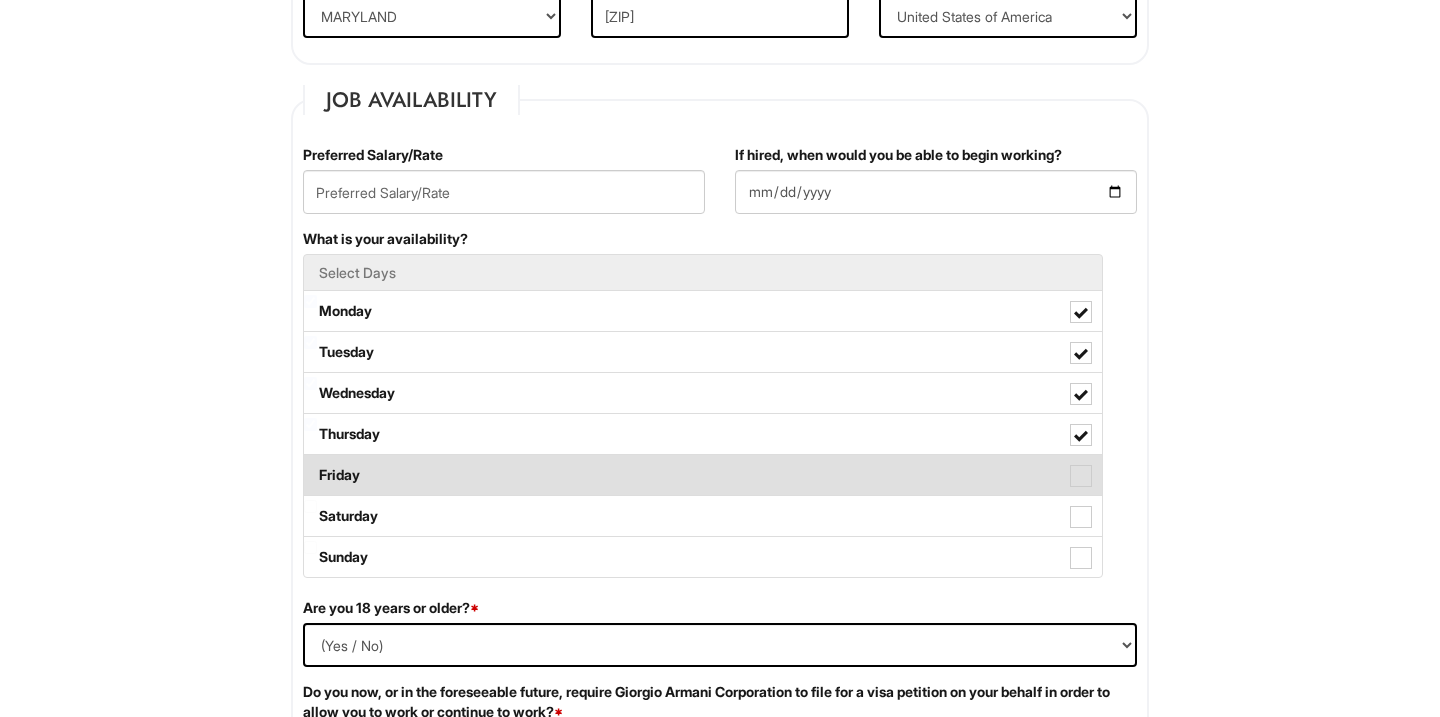 click at bounding box center (1081, 476) 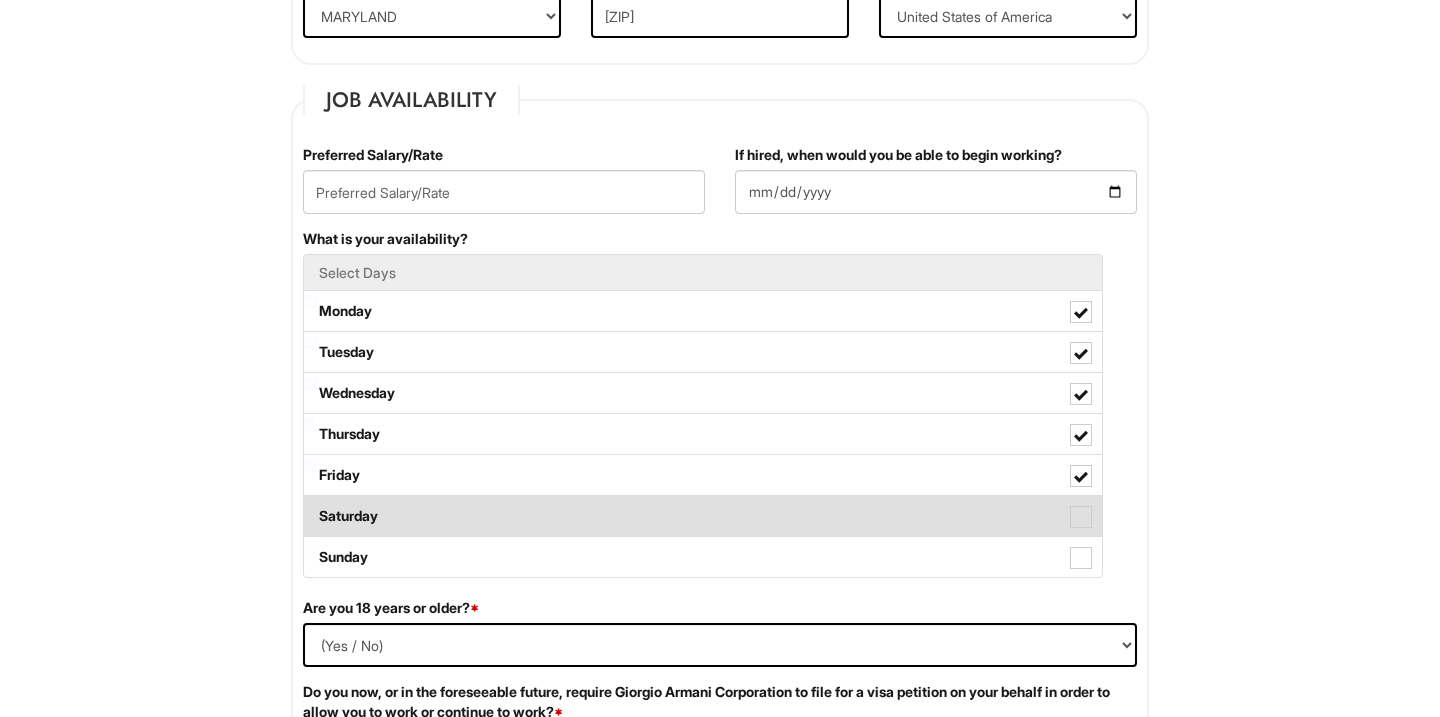 click at bounding box center (1081, 517) 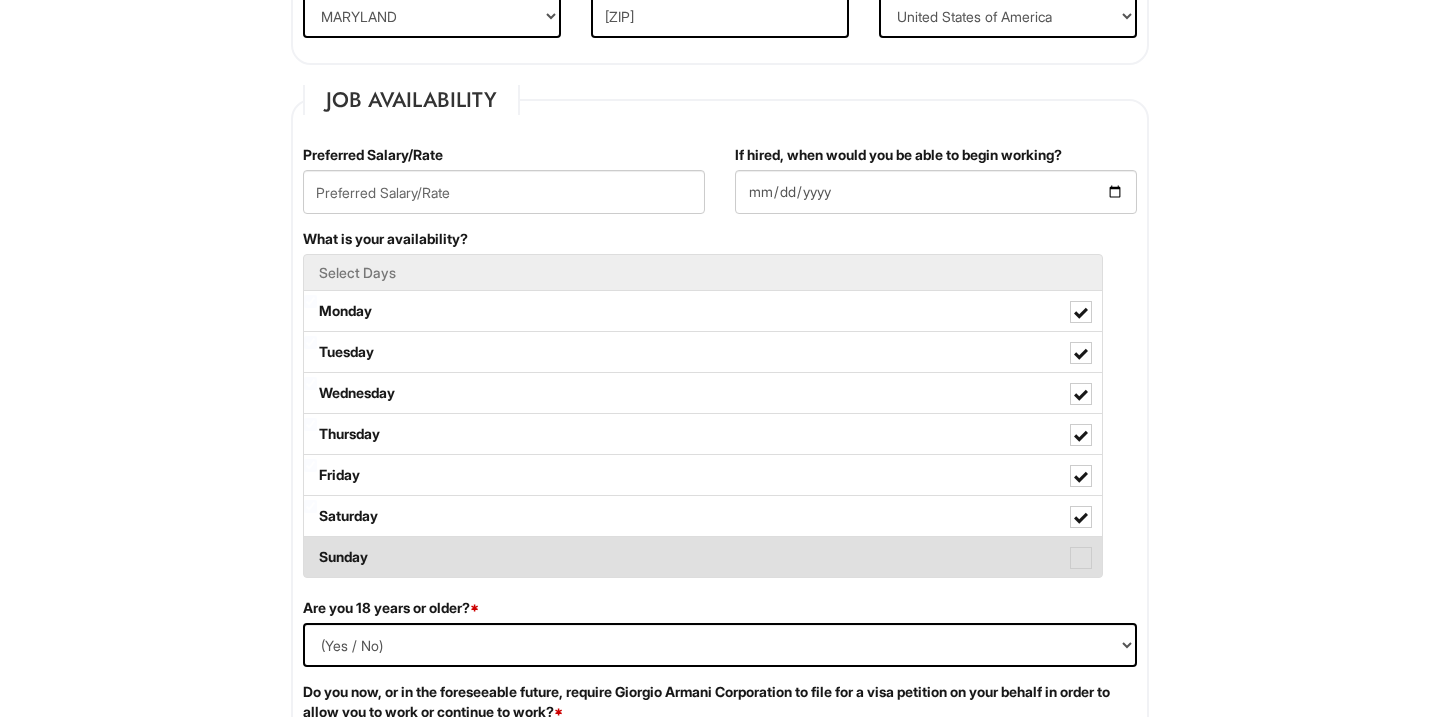 click at bounding box center [1081, 558] 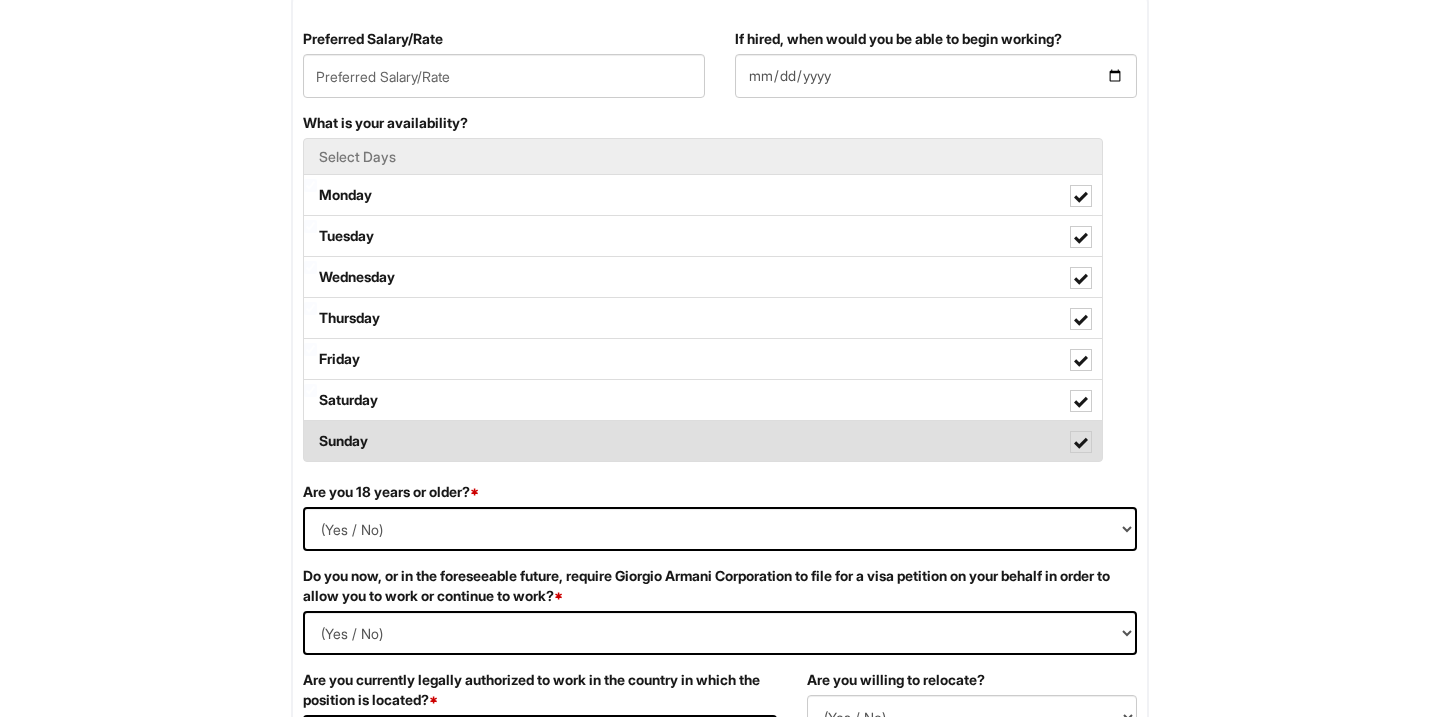 scroll, scrollTop: 875, scrollLeft: 0, axis: vertical 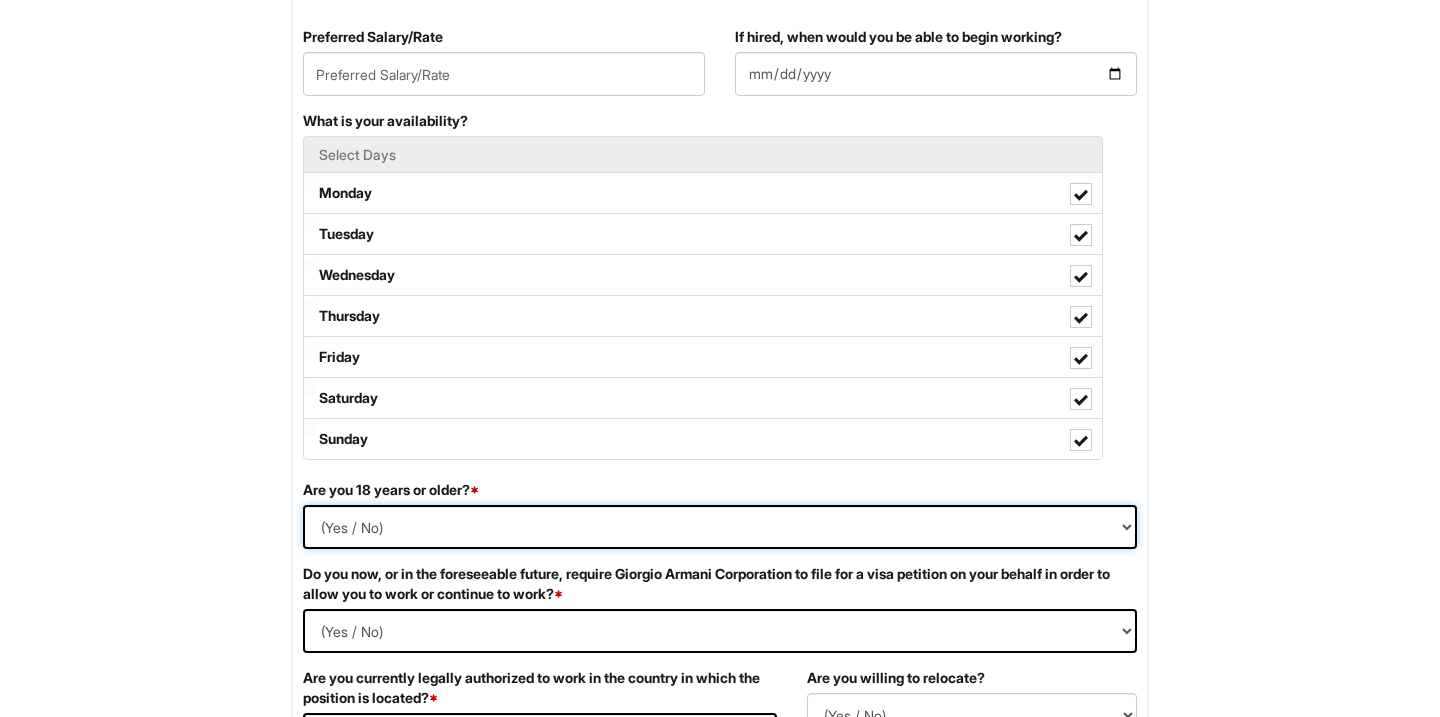select on "Yes" 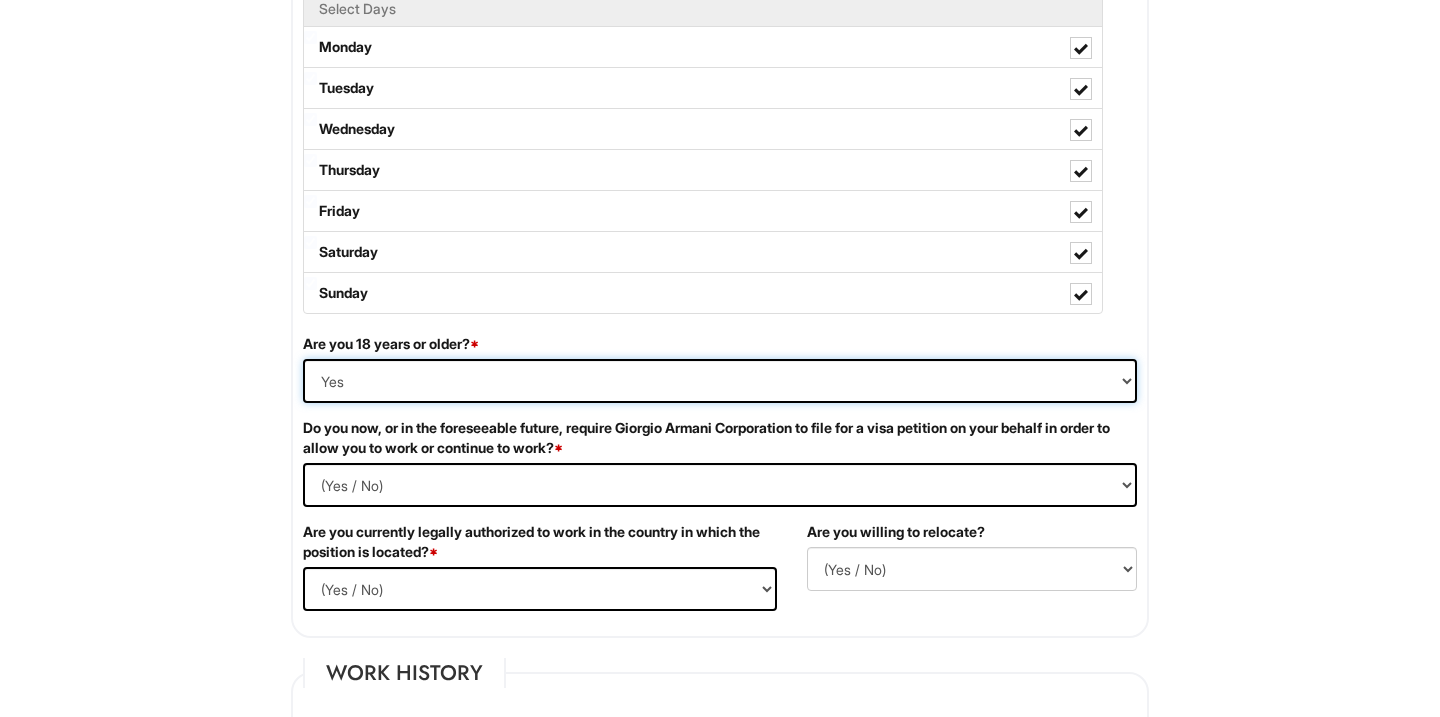 scroll, scrollTop: 1026, scrollLeft: 0, axis: vertical 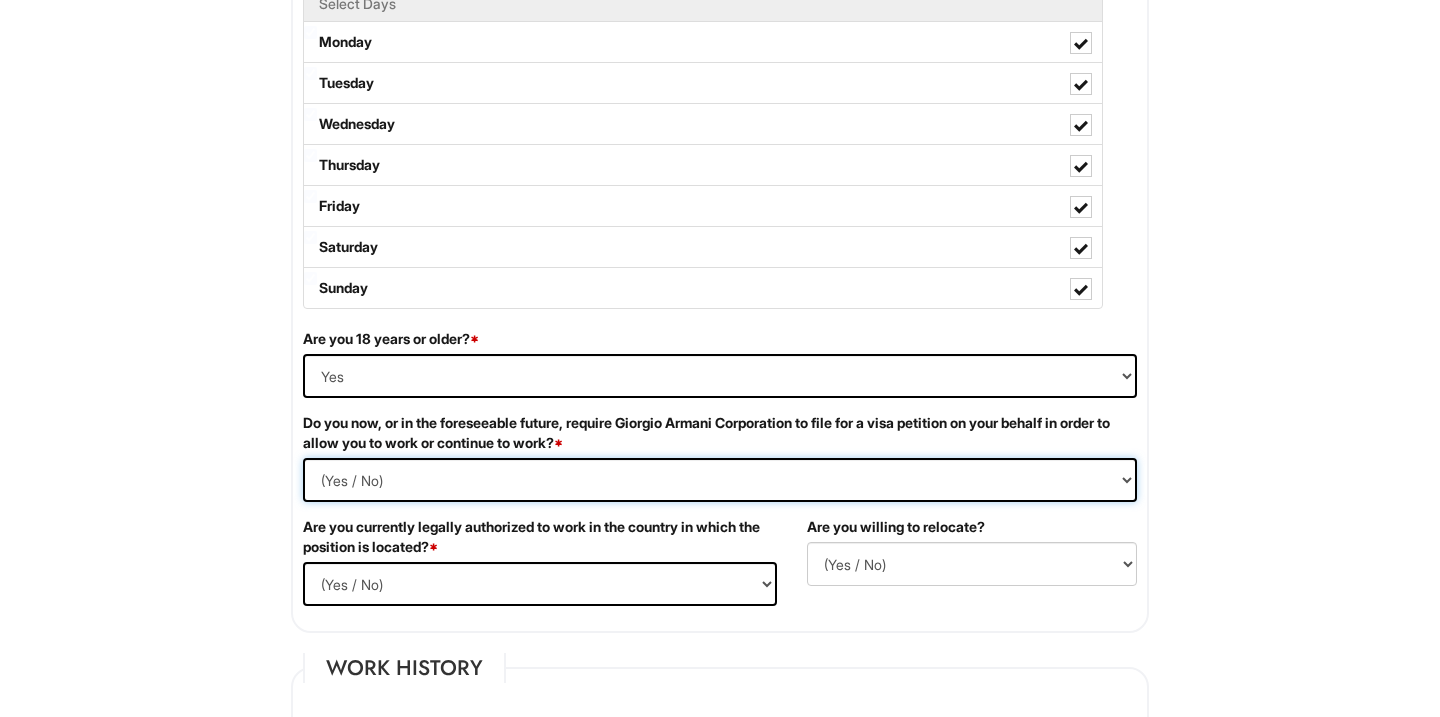 select on "No" 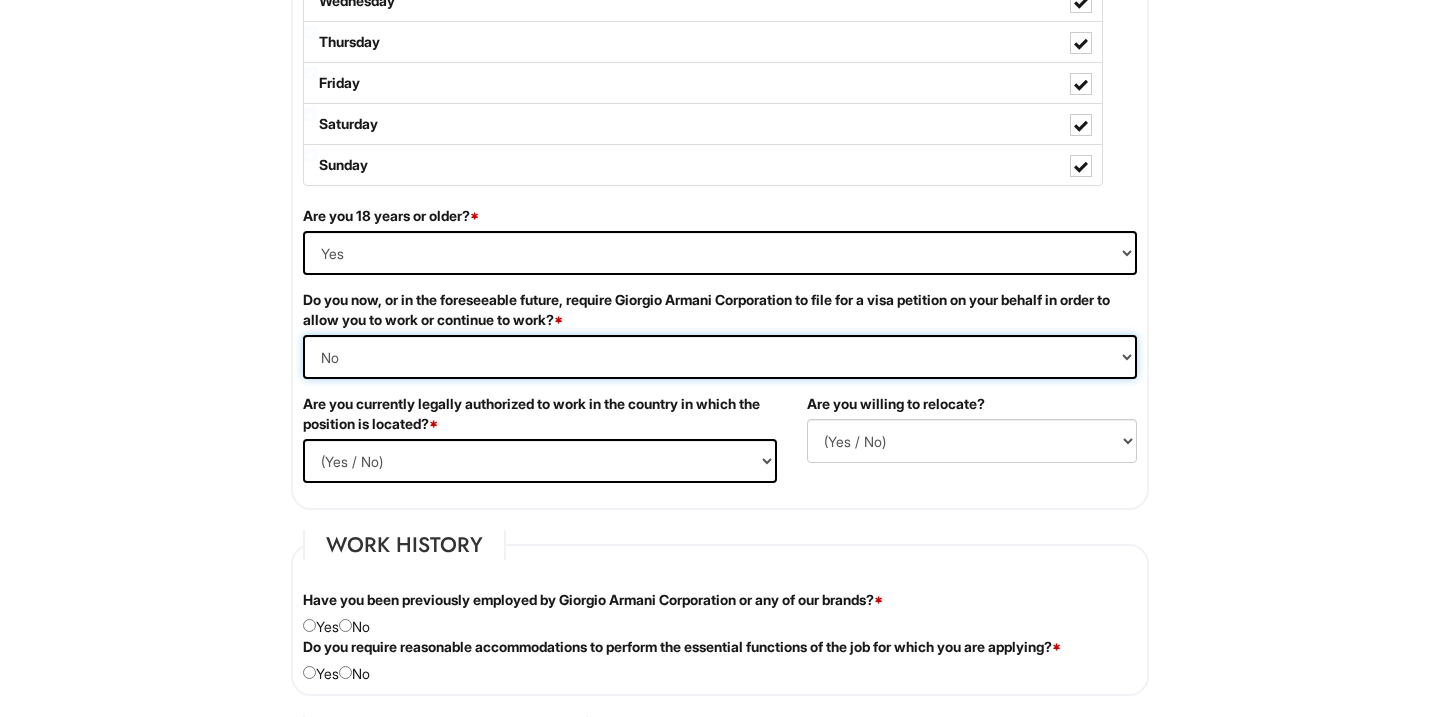 scroll, scrollTop: 1153, scrollLeft: 0, axis: vertical 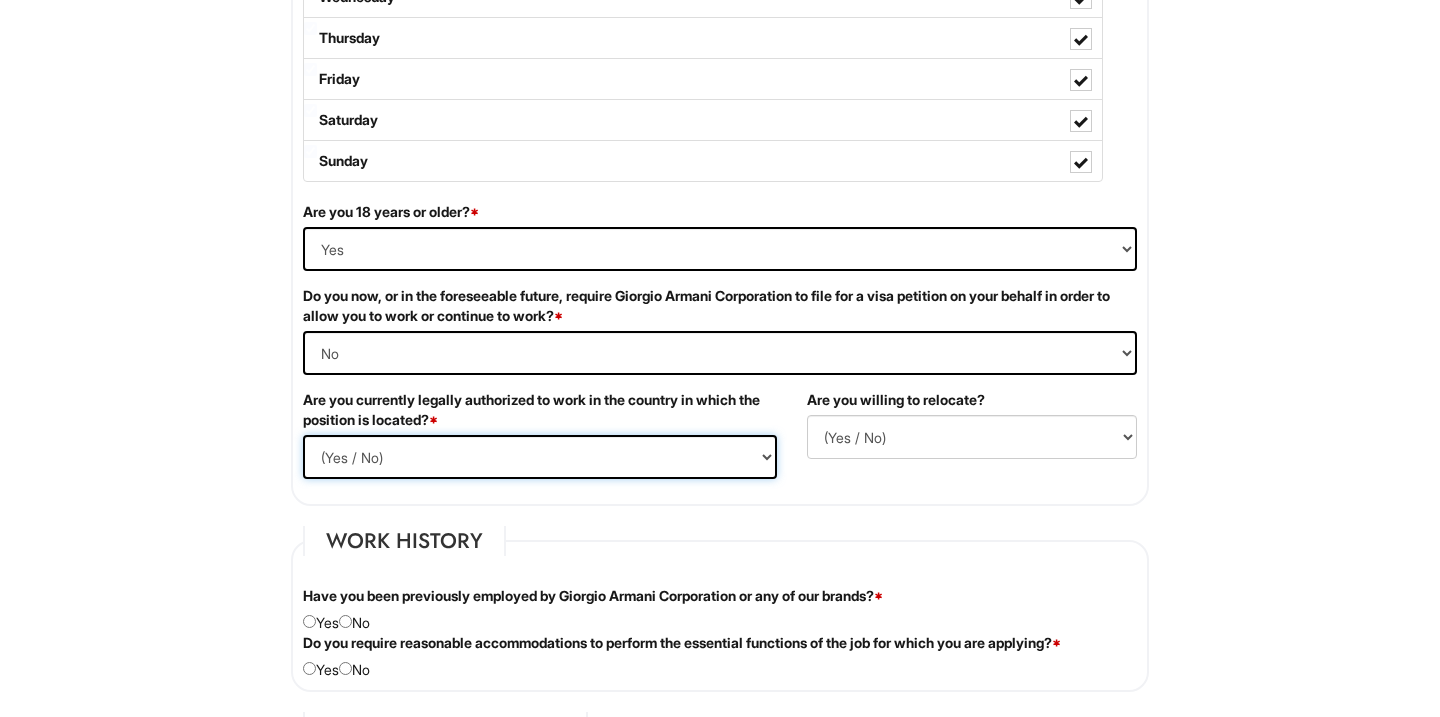 select on "Yes" 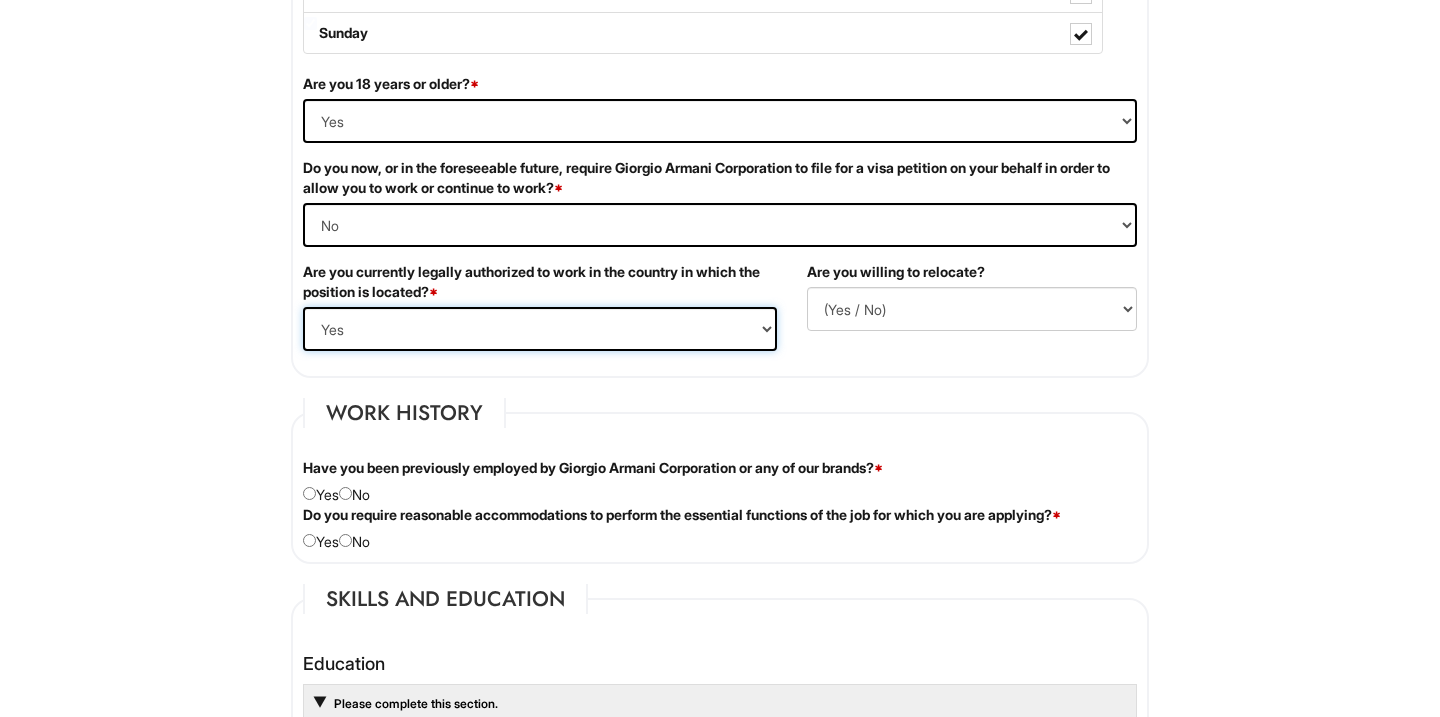 scroll, scrollTop: 1282, scrollLeft: 0, axis: vertical 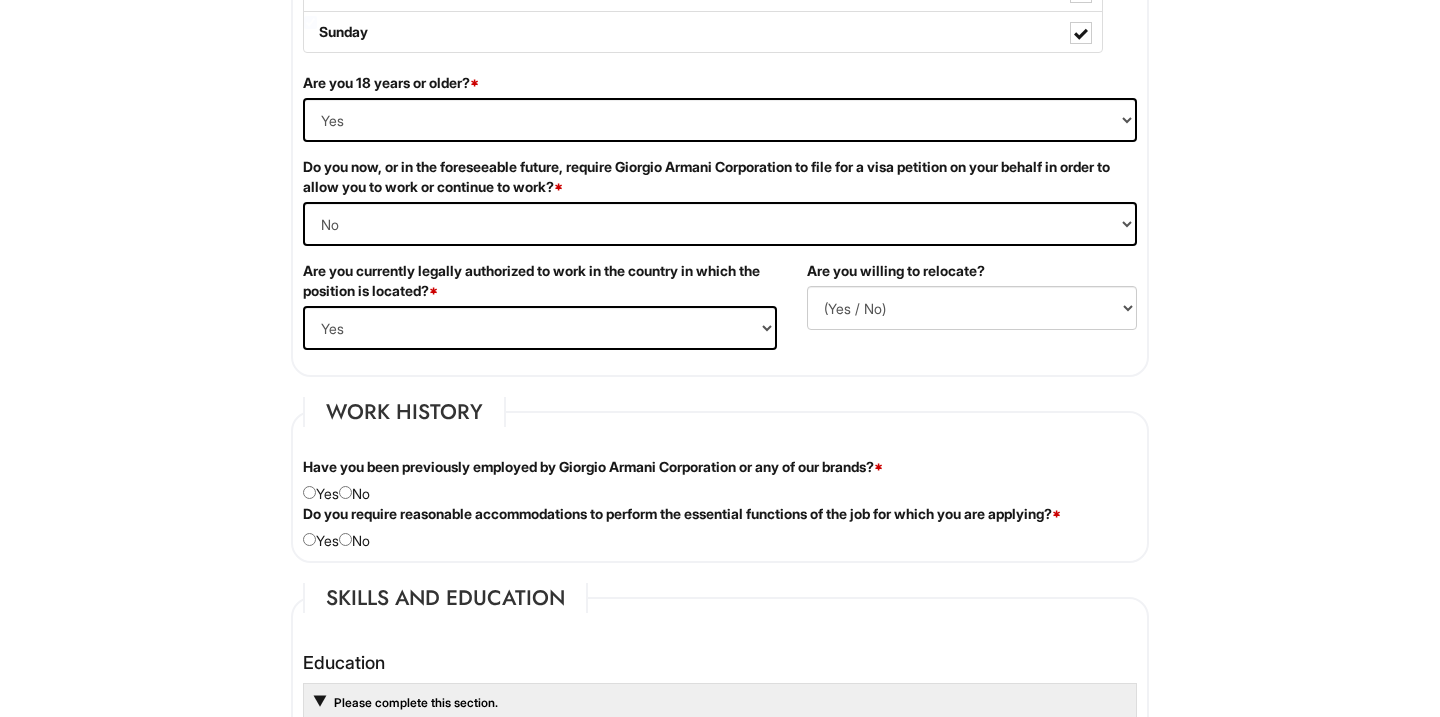 click on "Have you been previously employed by Giorgio Armani Corporation or any of our brands? *    Yes   No" at bounding box center [720, 480] 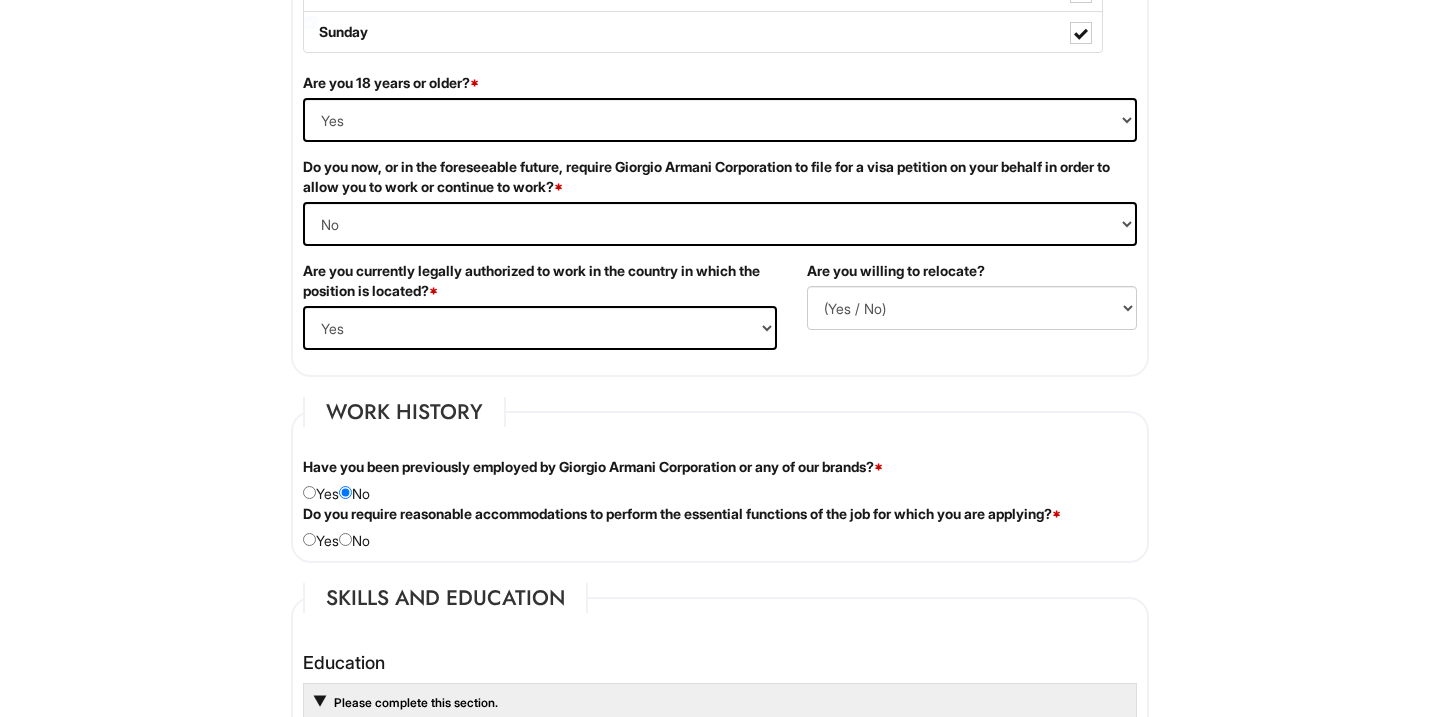 click at bounding box center (345, 539) 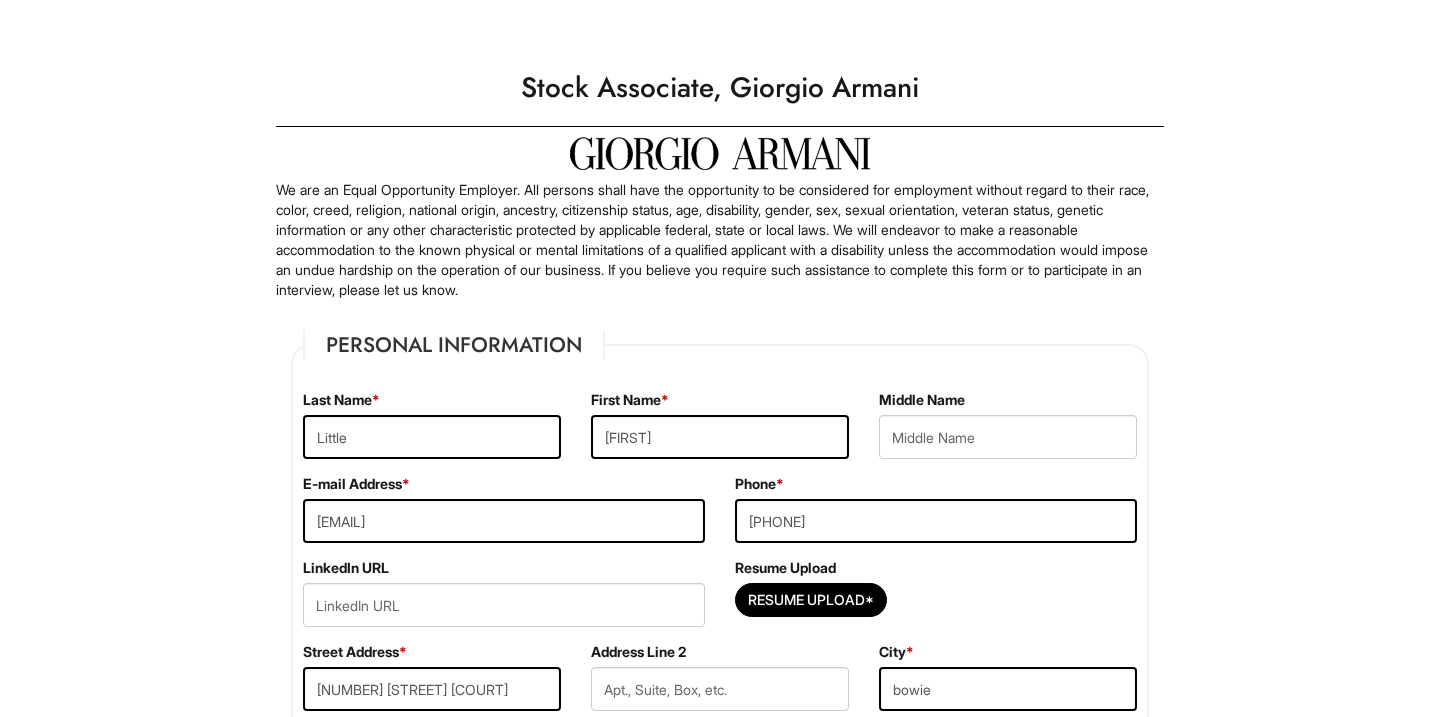 scroll, scrollTop: 0, scrollLeft: 0, axis: both 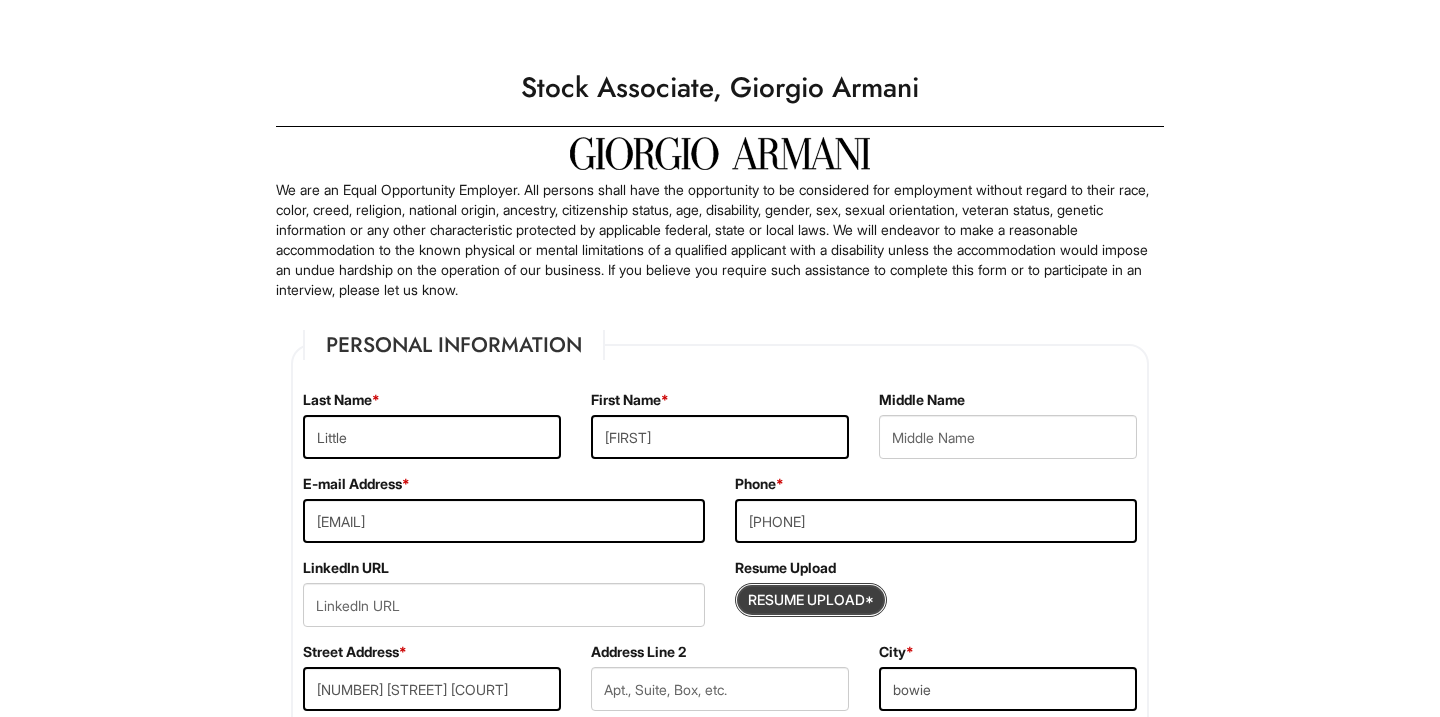 click at bounding box center [811, 600] 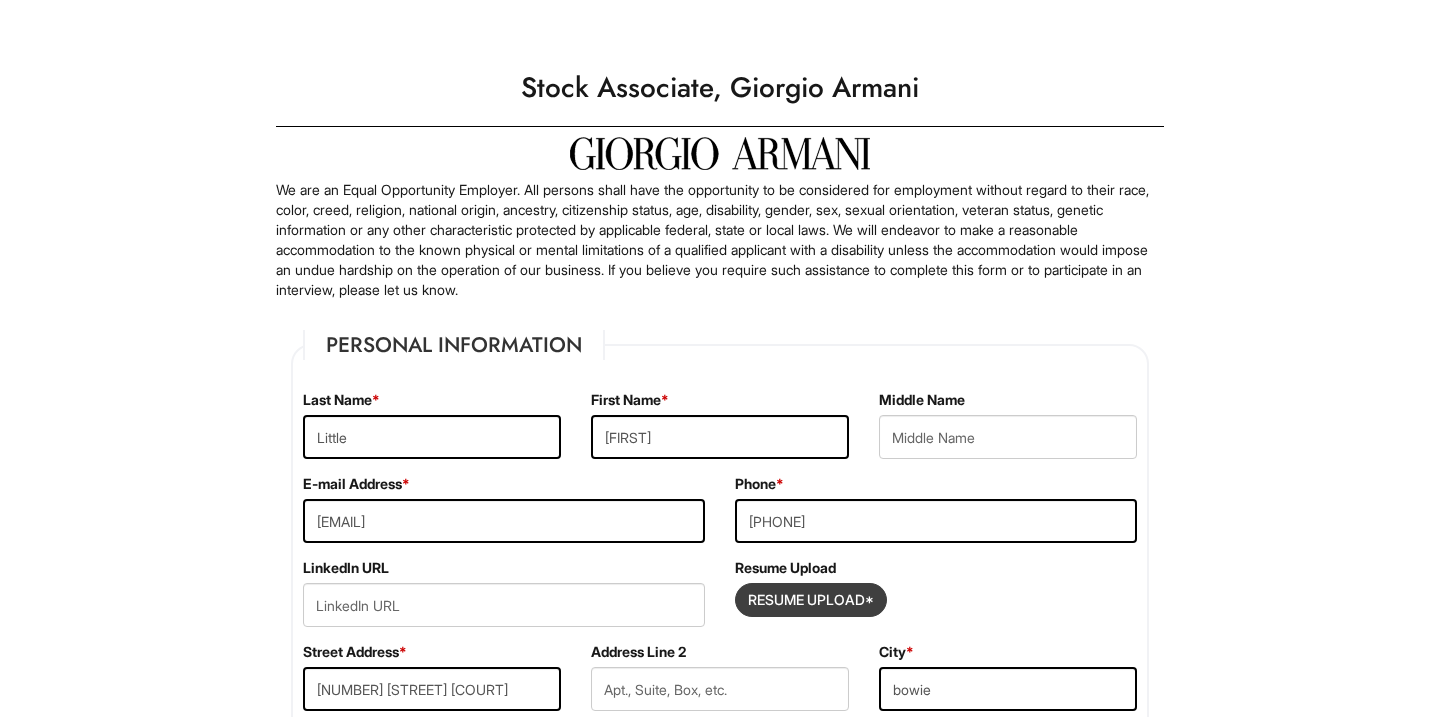 type on "C:\fakepath\Retail Resume .docx.pdf" 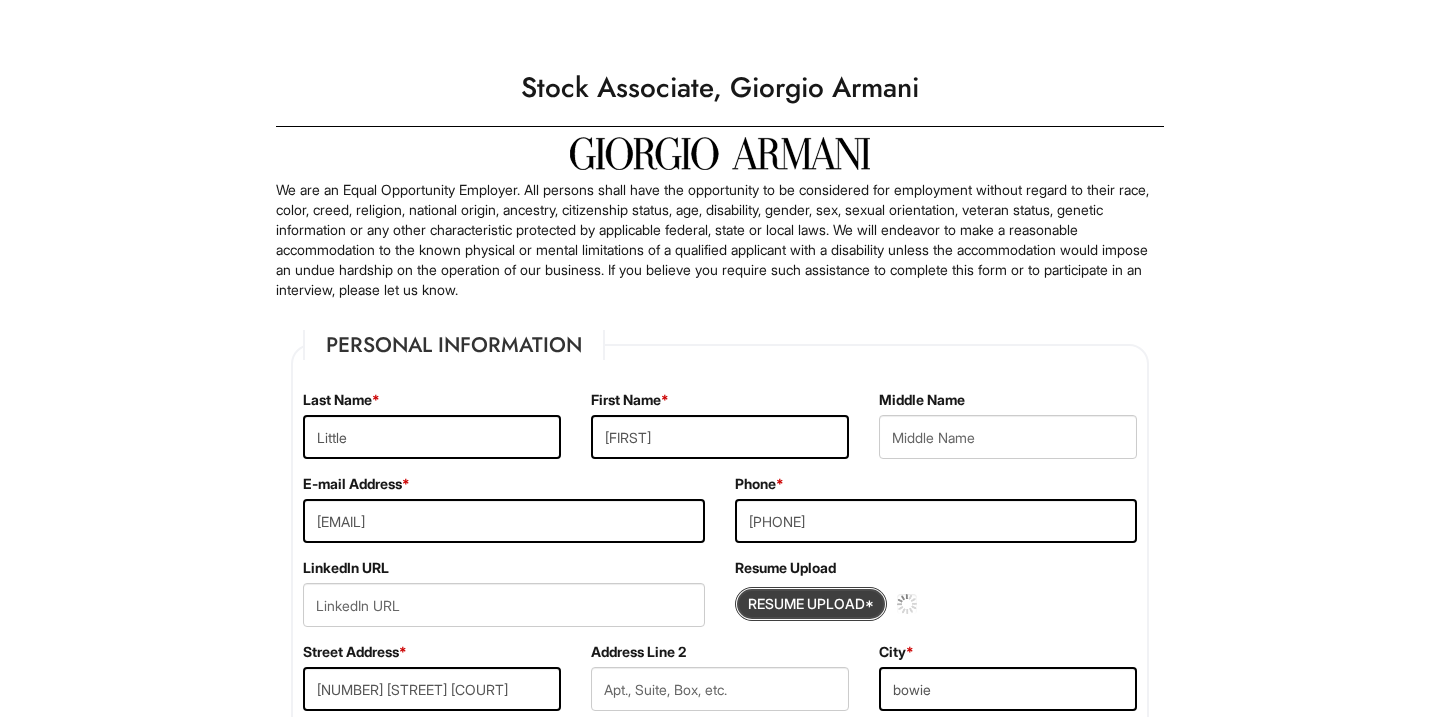 type 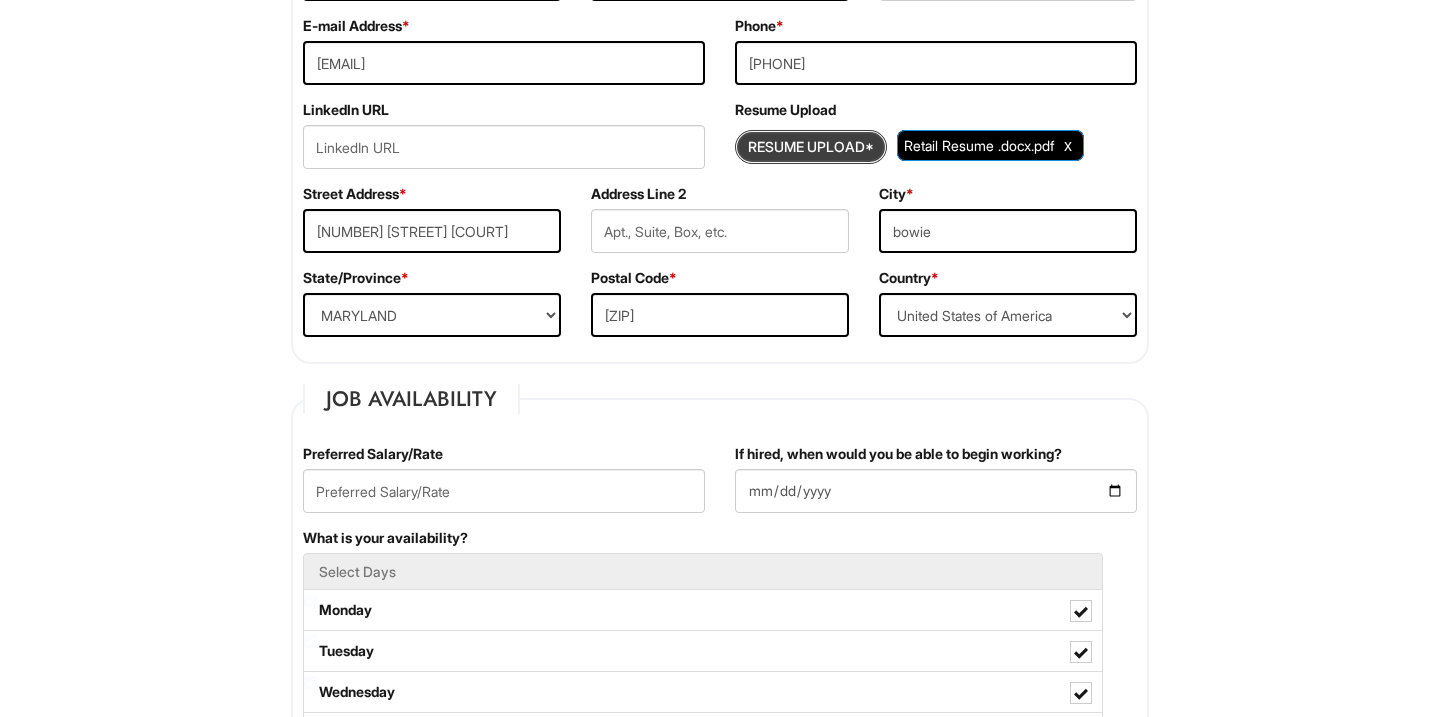 scroll, scrollTop: 529, scrollLeft: 0, axis: vertical 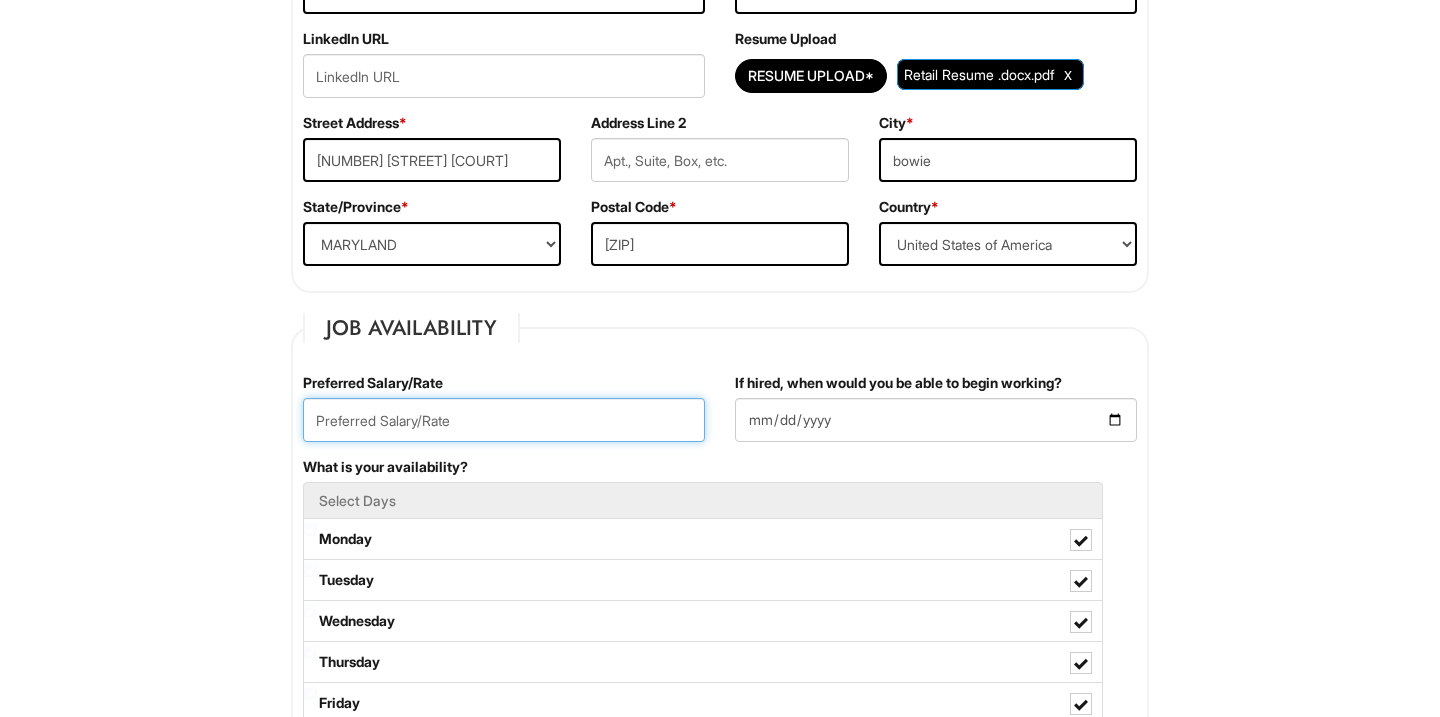 click at bounding box center [504, 420] 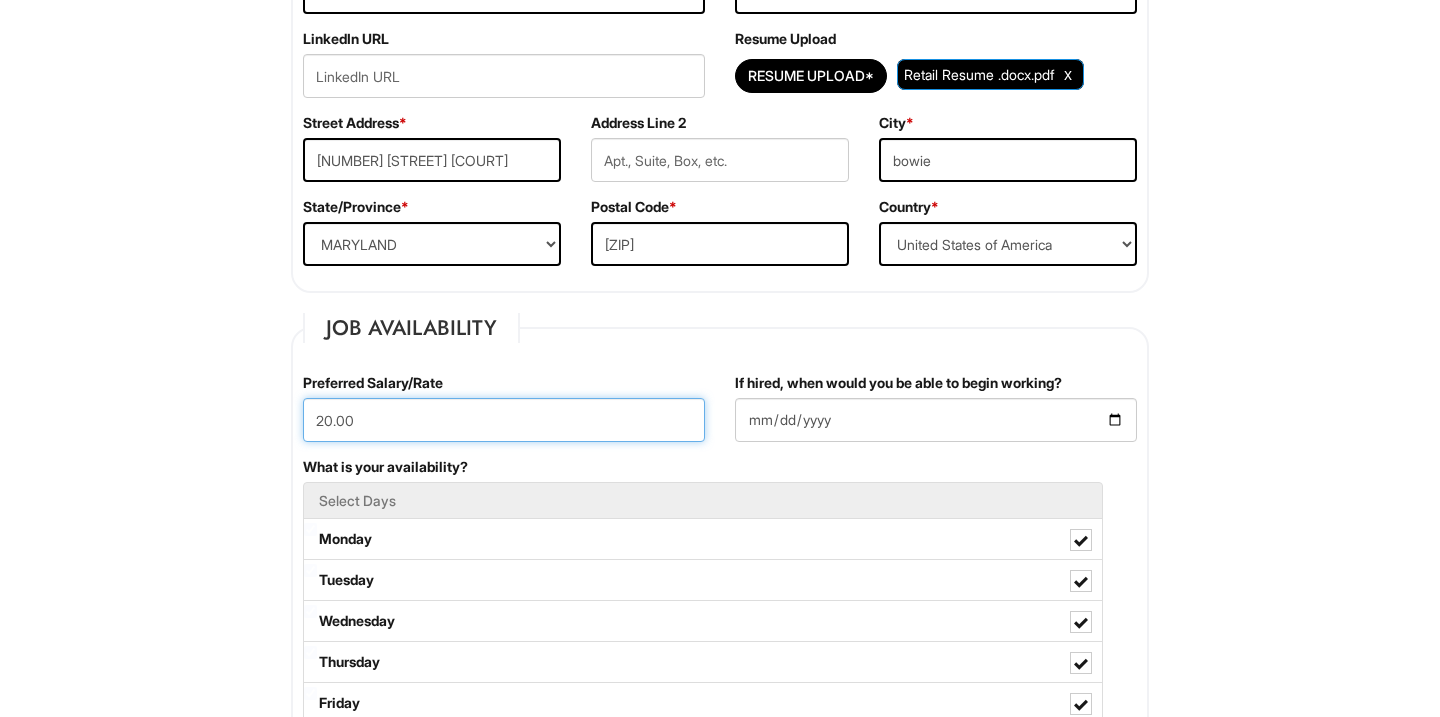 type on "20.00" 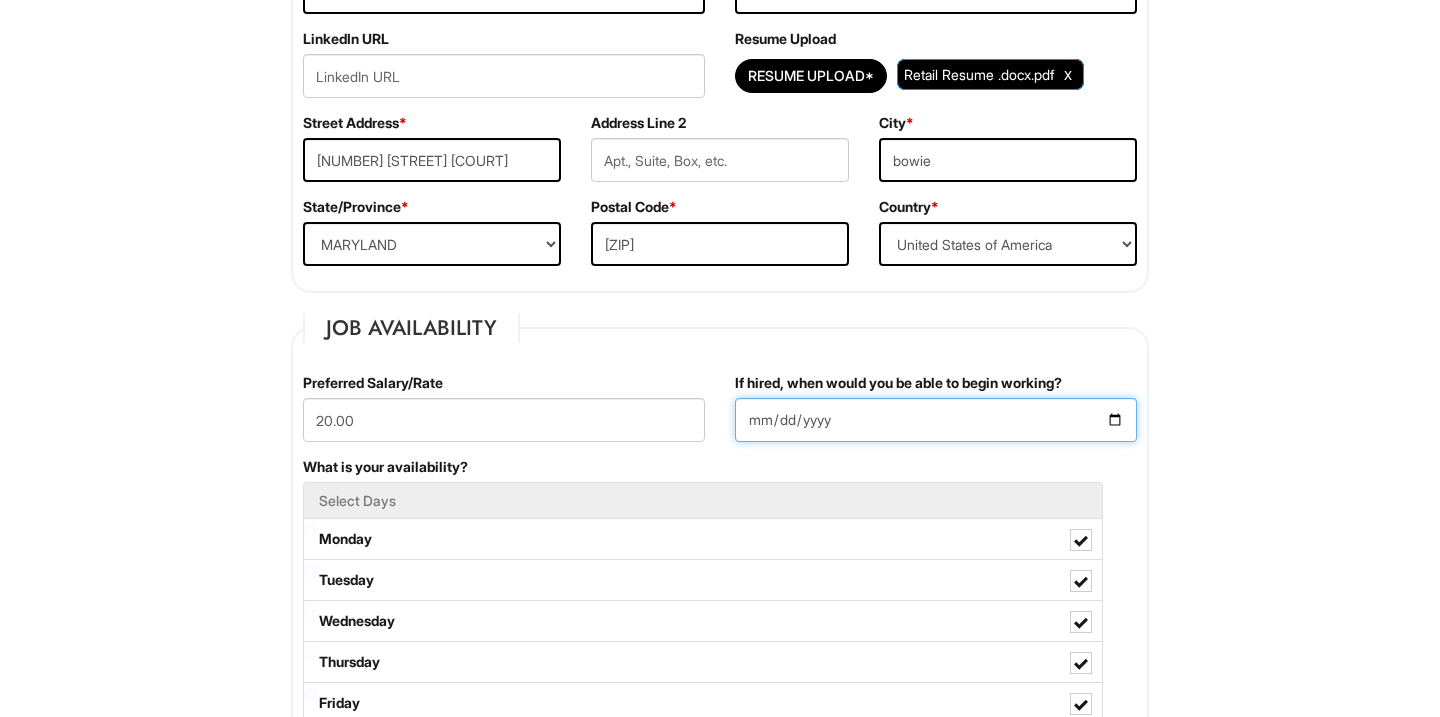 click on "If hired, when would you be able to begin working?" at bounding box center [936, 420] 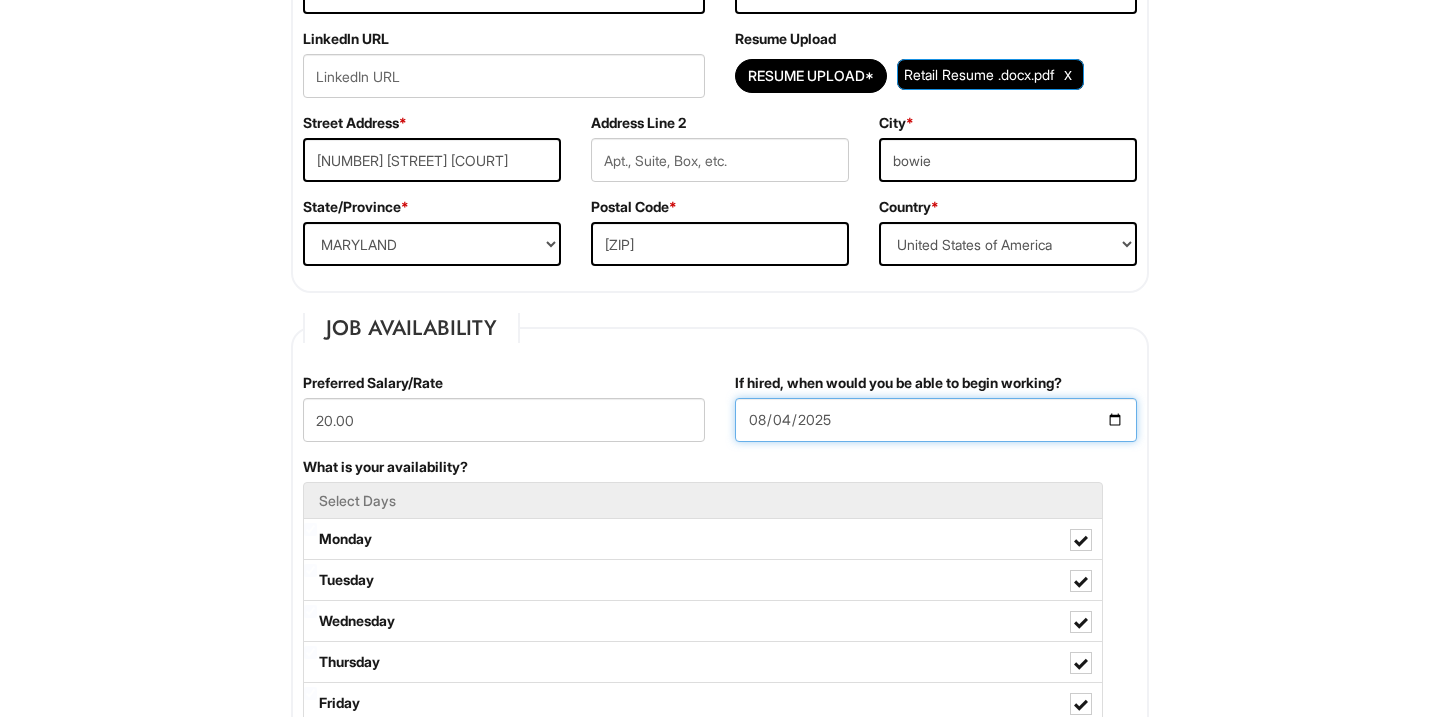 type on "[DATE]" 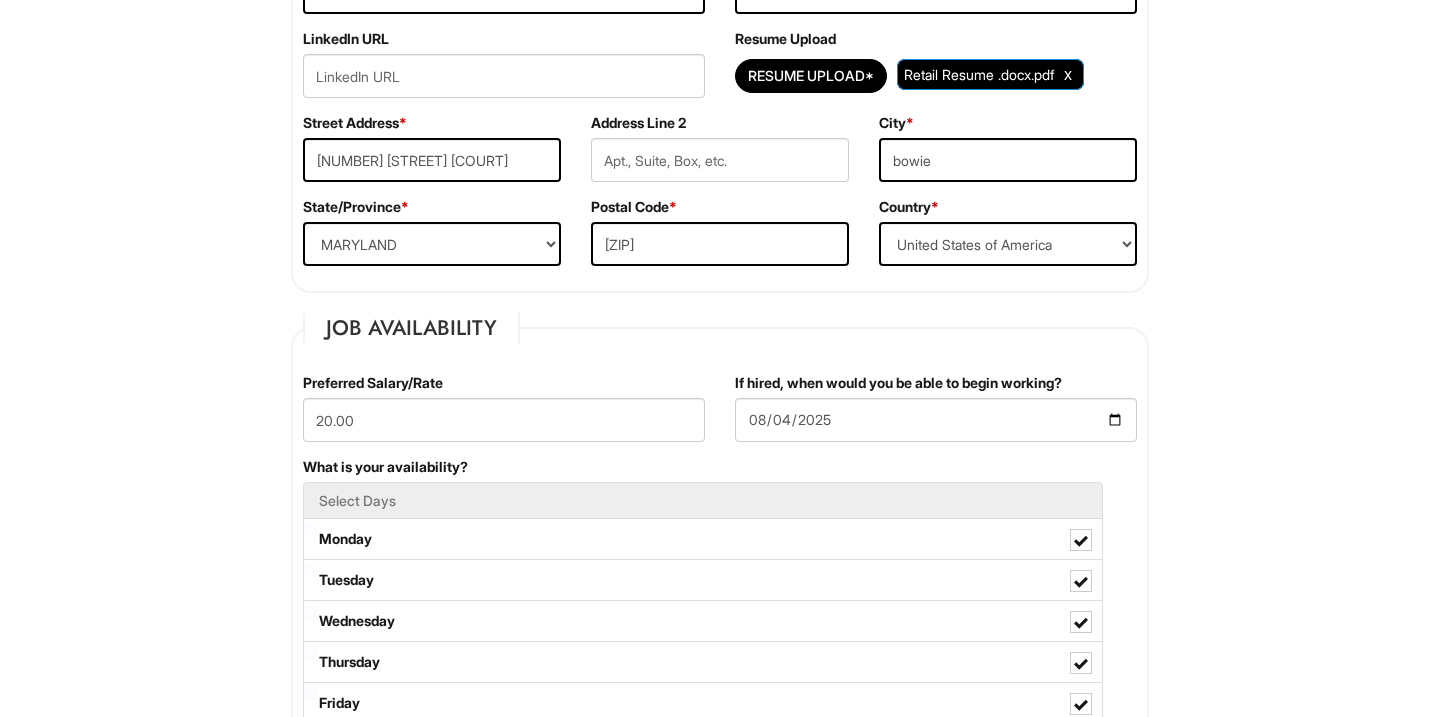 click on "Please Complete This Form 1 2 3 Stock Associate, Giorgio Armani PLEASE COMPLETE ALL REQUIRED FIELDS
We are an Equal Opportunity Employer. All persons shall have the opportunity to be considered for employment without regard to their race, color, creed, religion, national origin, ancestry, citizenship status, age, disability, gender, sex, sexual orientation, veteran status, genetic information or any other characteristic protected by applicable federal, state or local laws. We will endeavor to make a reasonable accommodation to the known physical or mental limitations of a qualified applicant with a disability unless the accommodation would impose an undue hardship on the operation of our business. If you believe you require such assistance to complete this form or to participate in an interview, please let us know.
Personal Information
Last Name  *   [LAST]
First Name  *   [FIRST]
Middle Name
E-mail Address  *   [EMAIL]
Phone  *   [PHONE]
LinkedIn URL" at bounding box center (720, 1424) 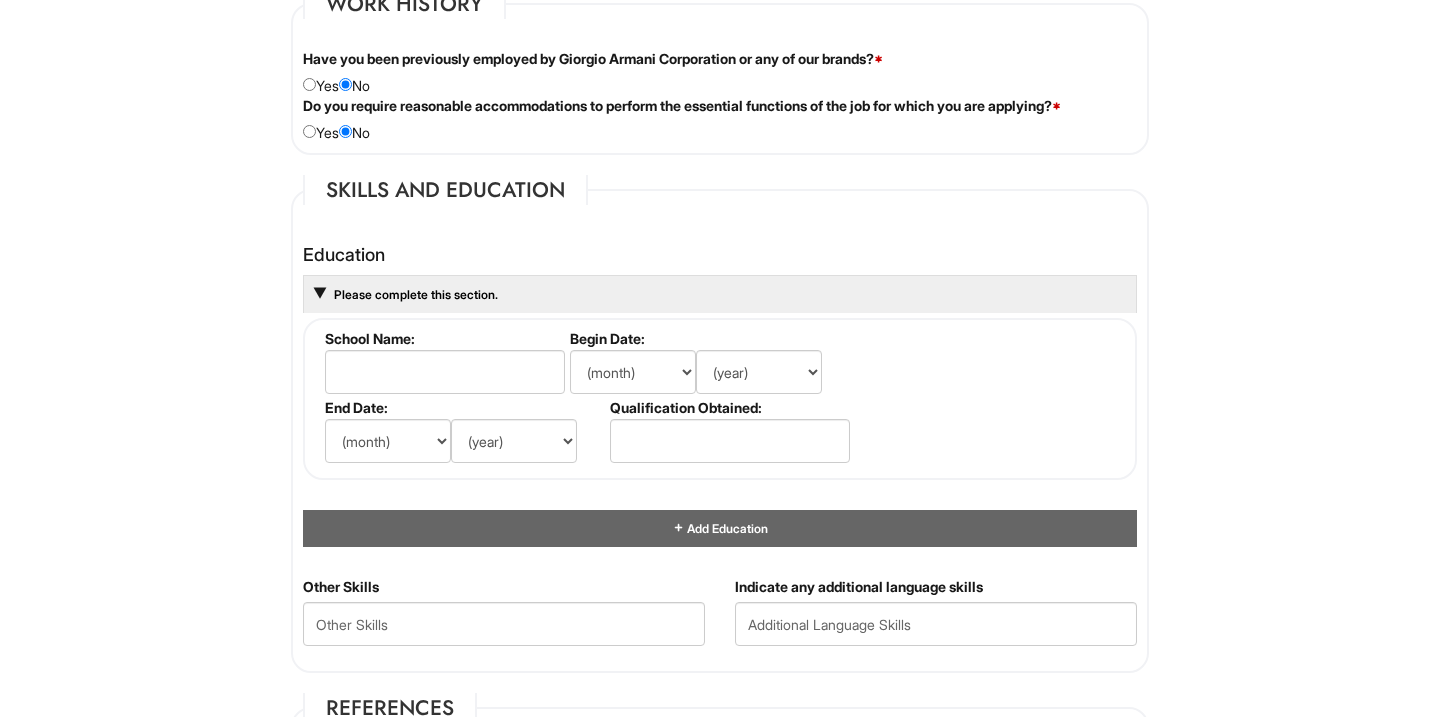 scroll, scrollTop: 1717, scrollLeft: 0, axis: vertical 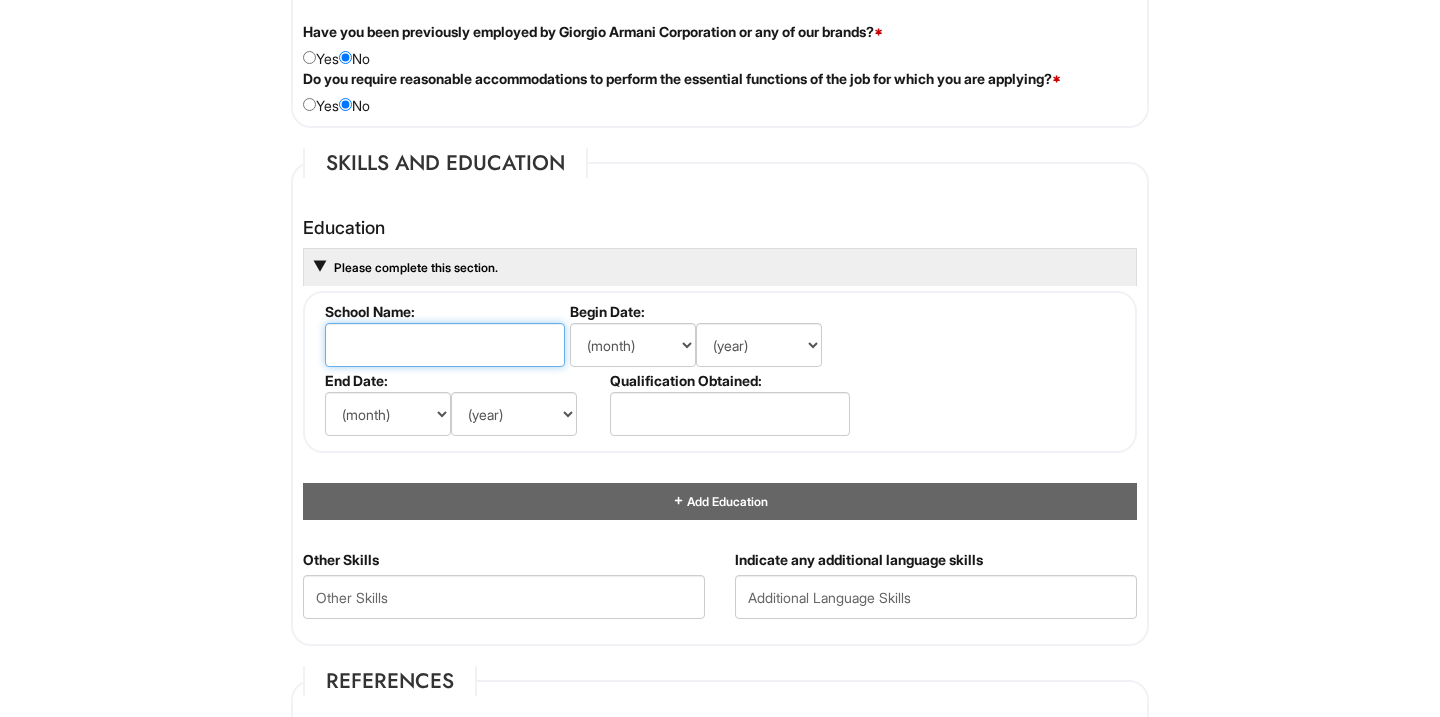 type on "b" 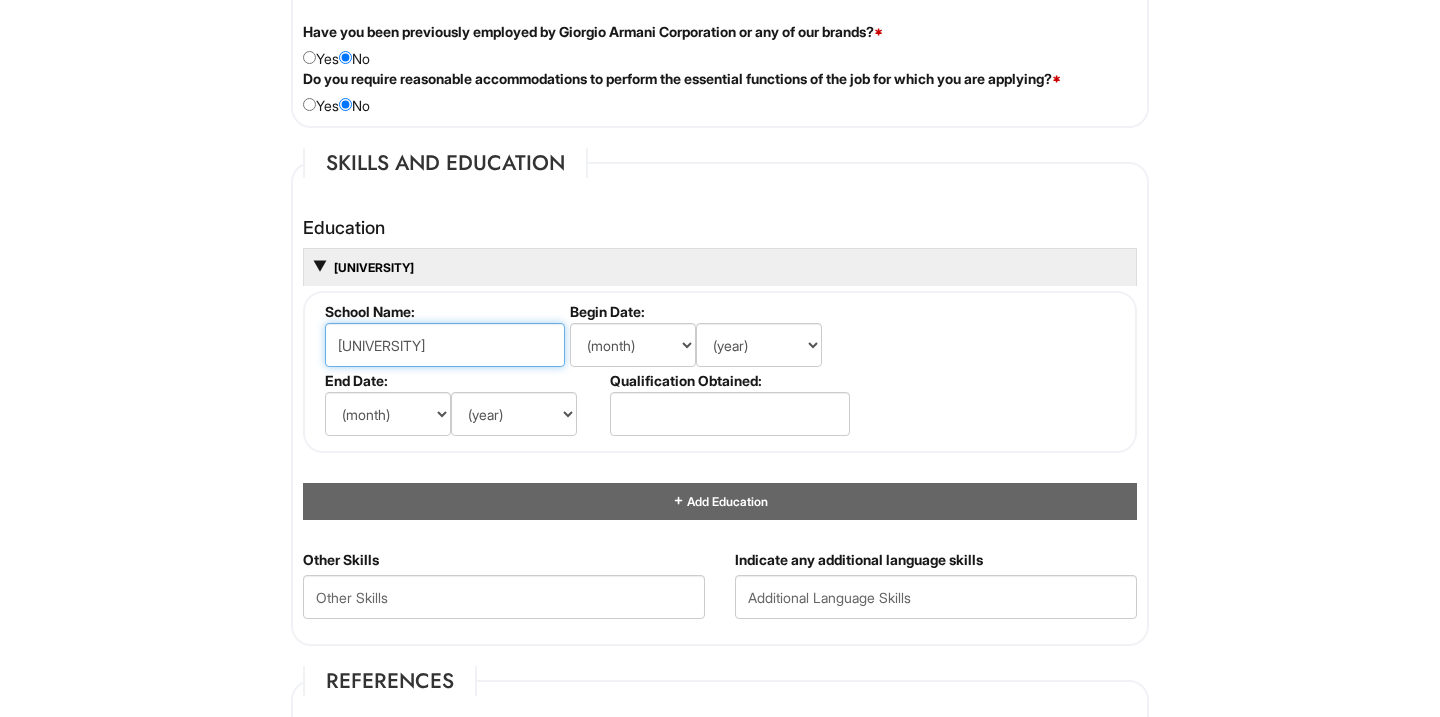 type on "[UNIVERSITY]" 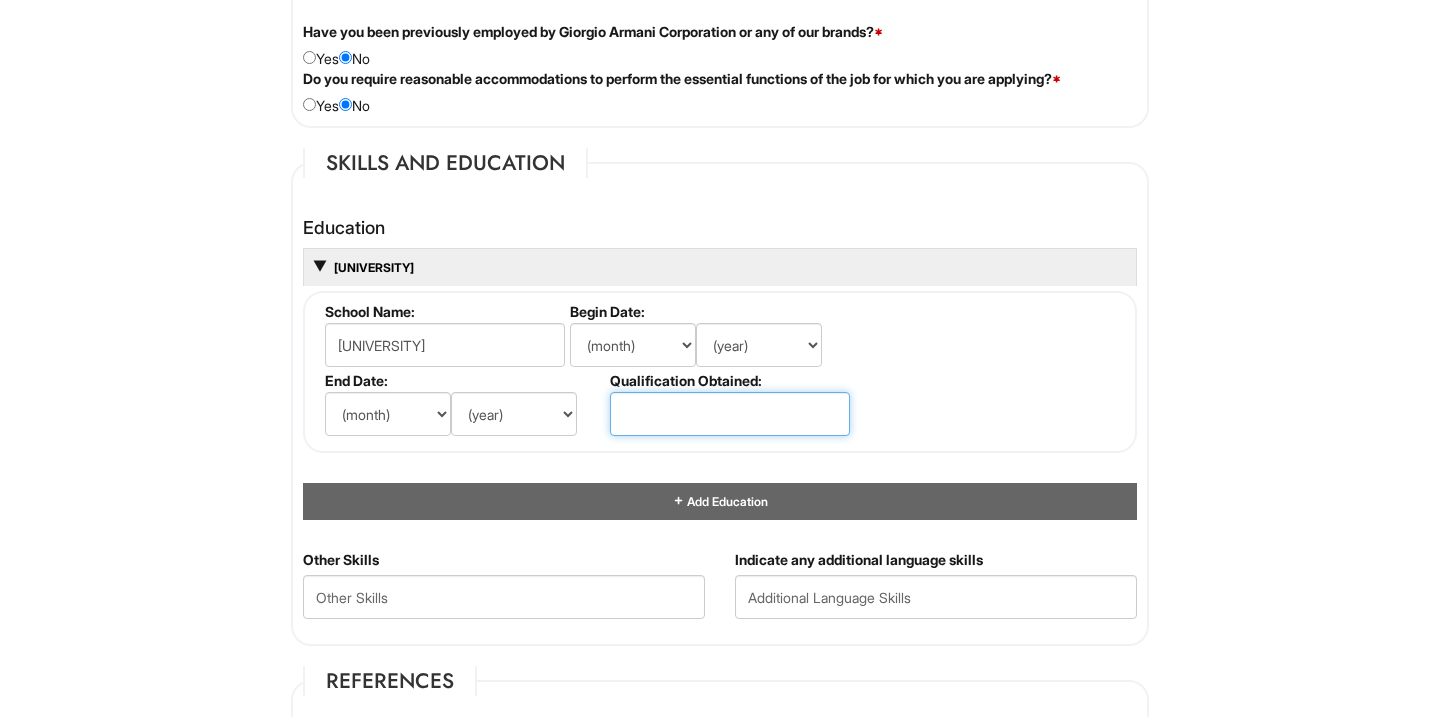 click at bounding box center [730, 414] 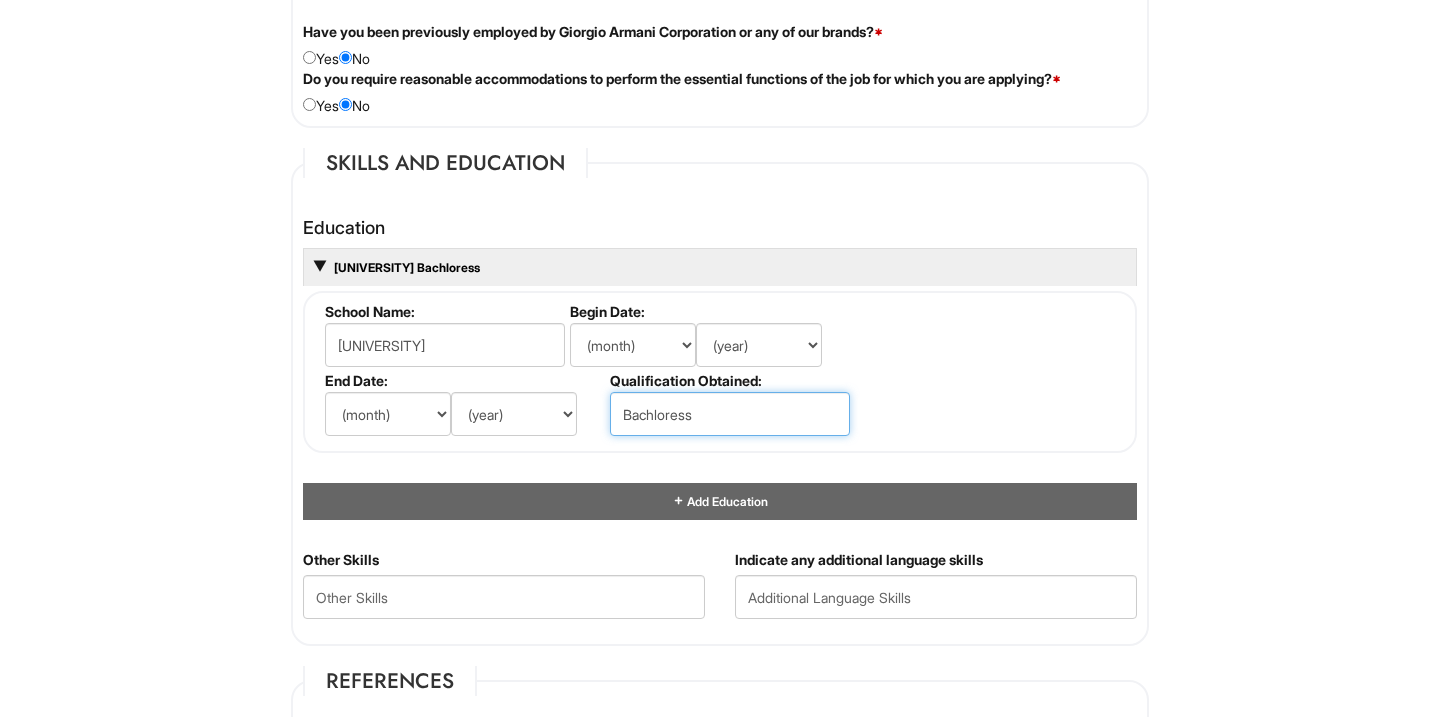 click on "Bachloress" at bounding box center [730, 414] 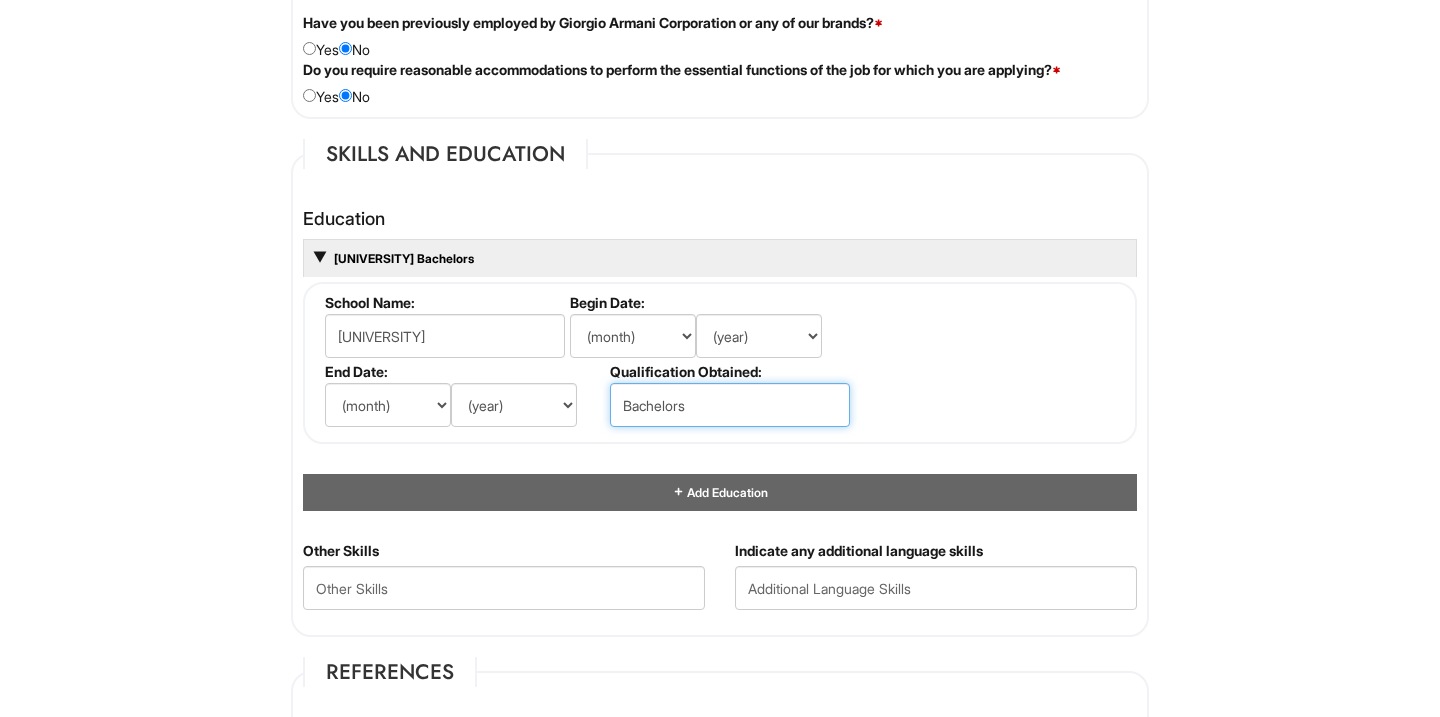 scroll, scrollTop: 1739, scrollLeft: 0, axis: vertical 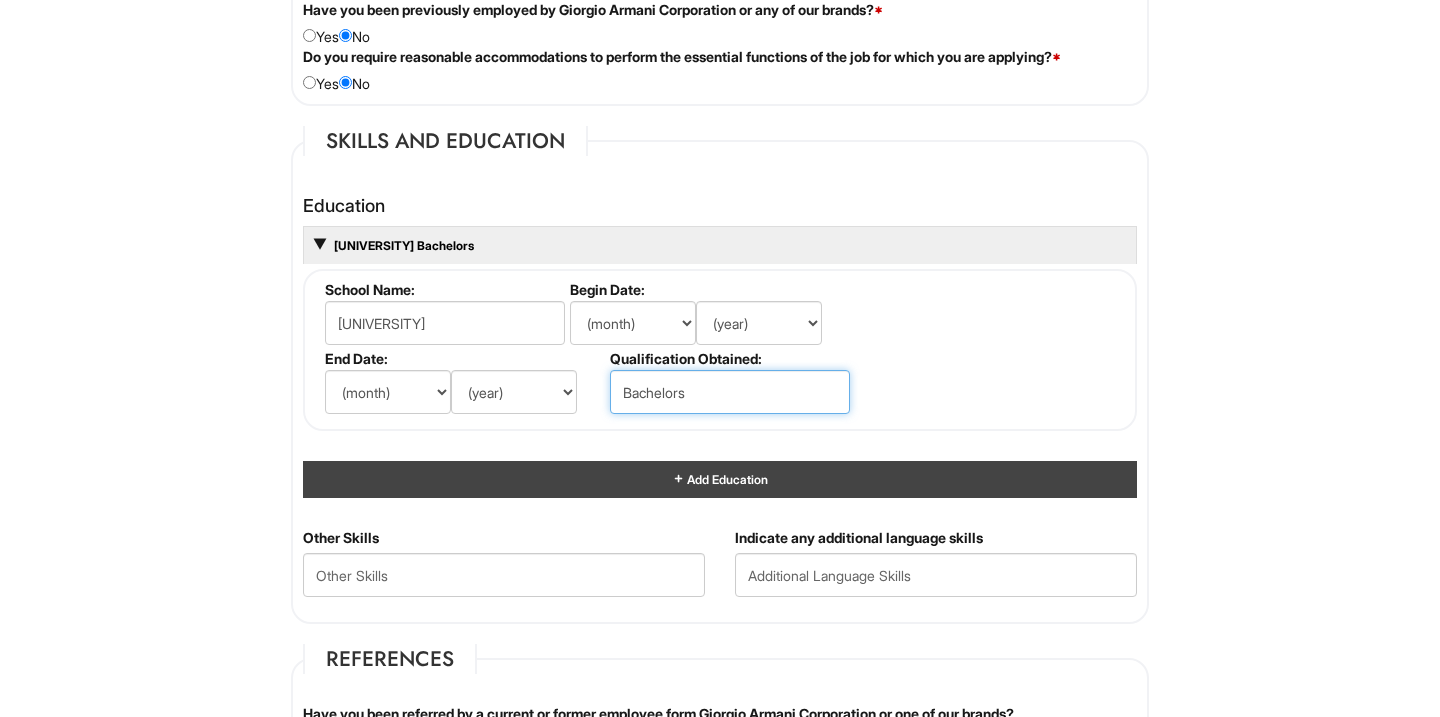 type on "Bachelors" 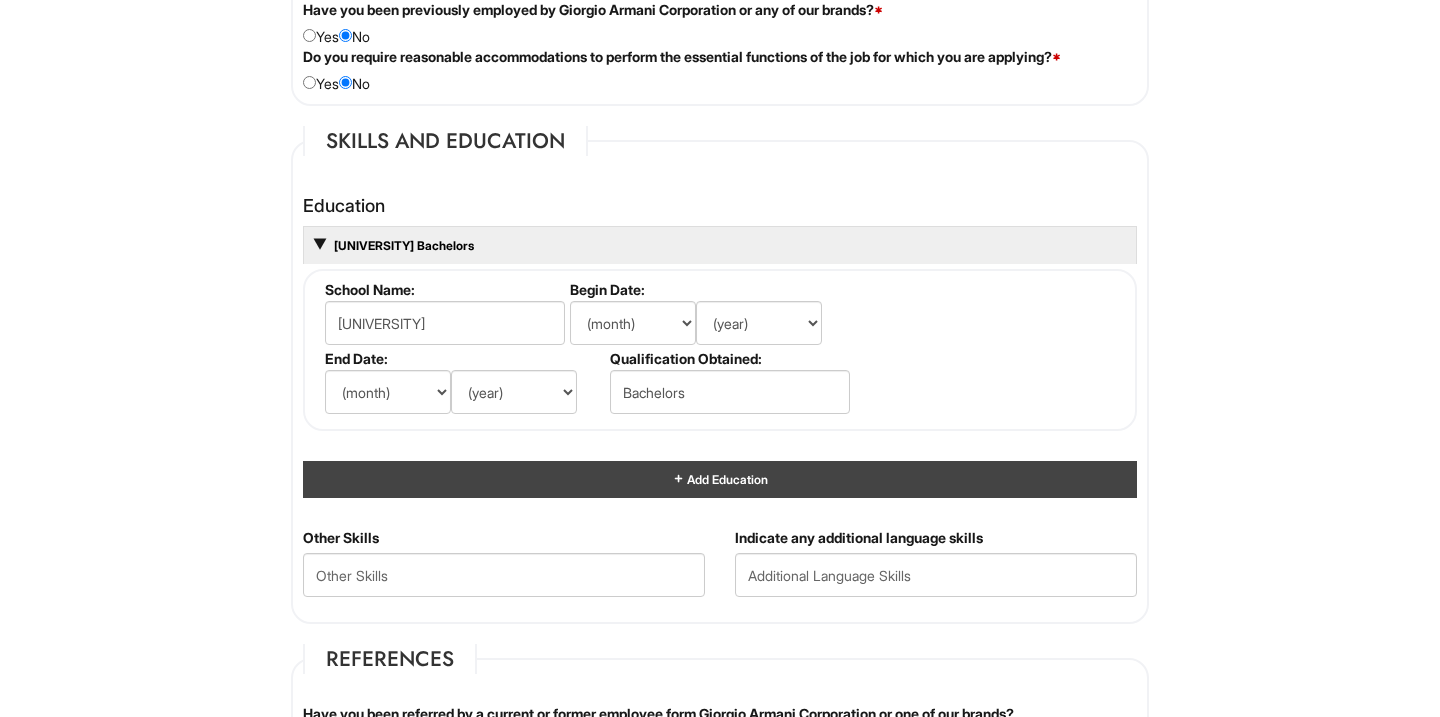 click at bounding box center [678, 479] 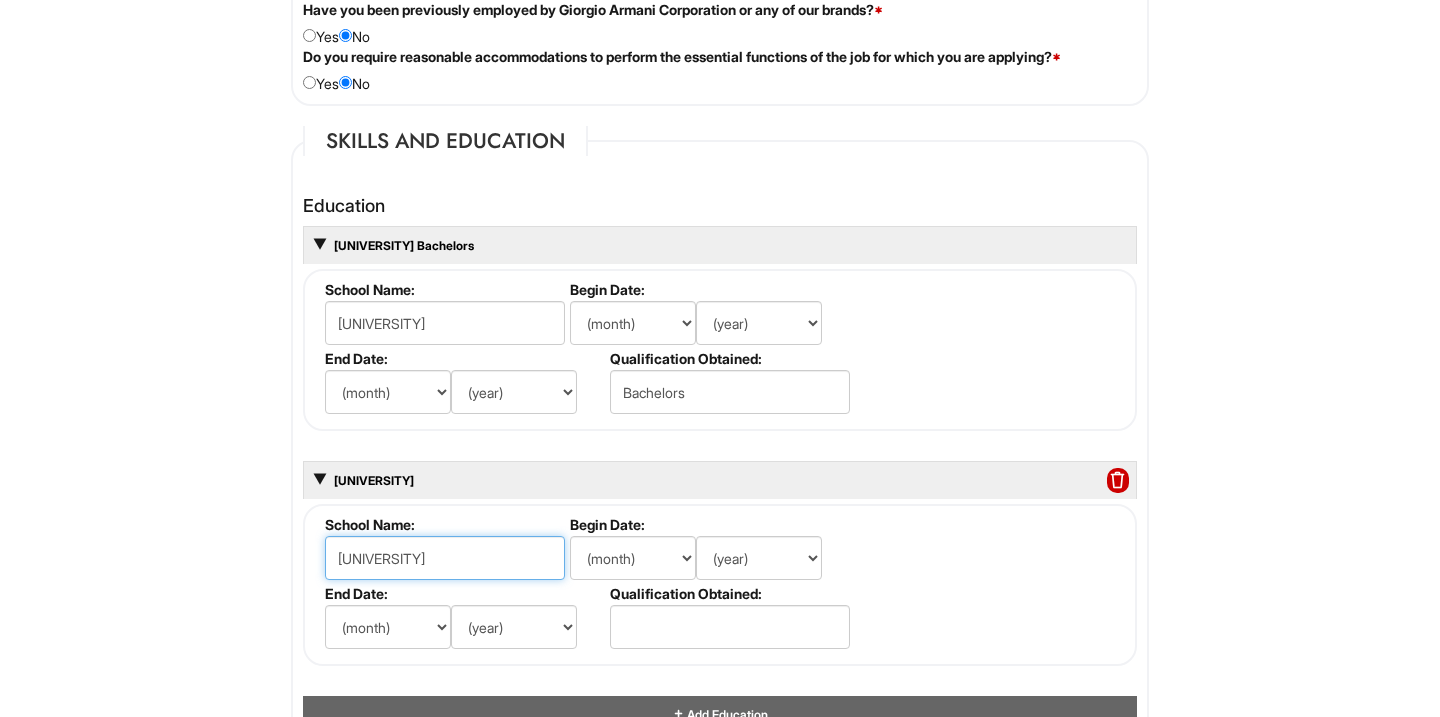 type on "[UNIVERSITY]" 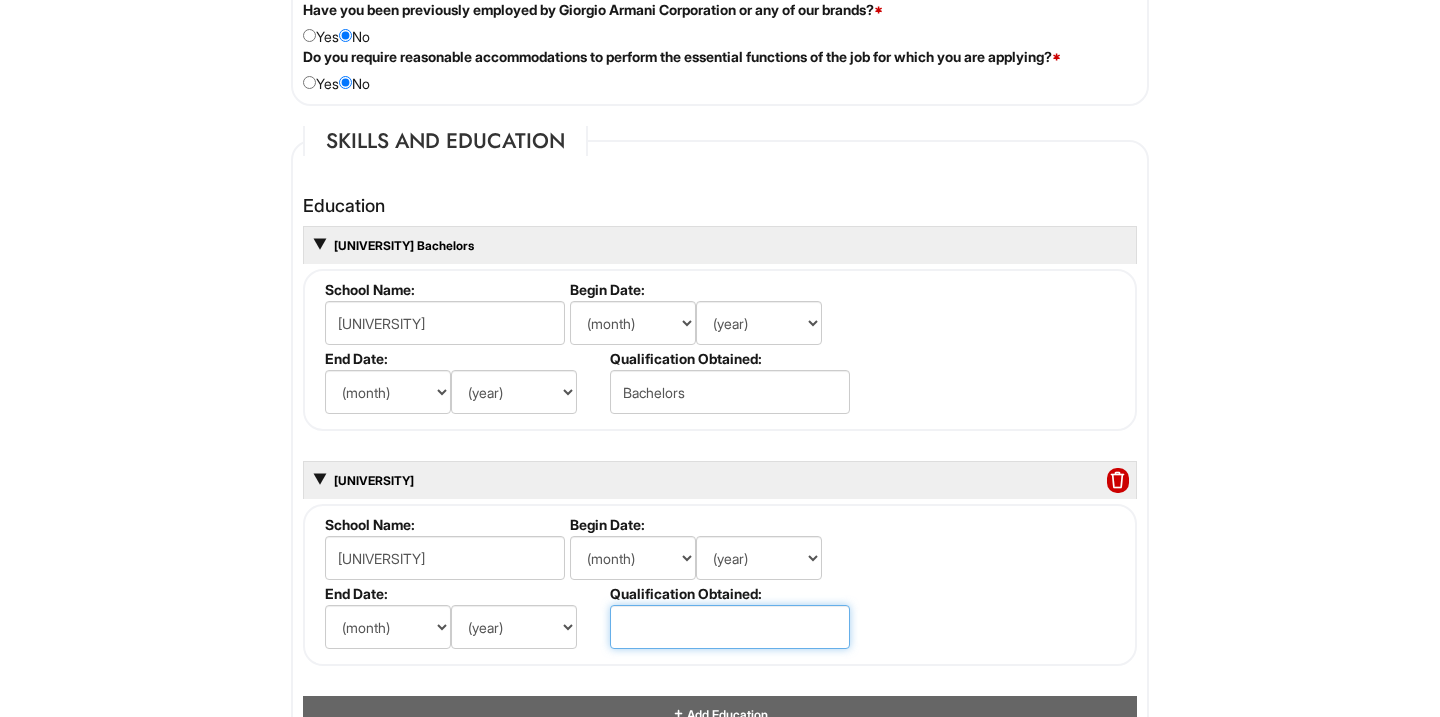 click at bounding box center [730, 627] 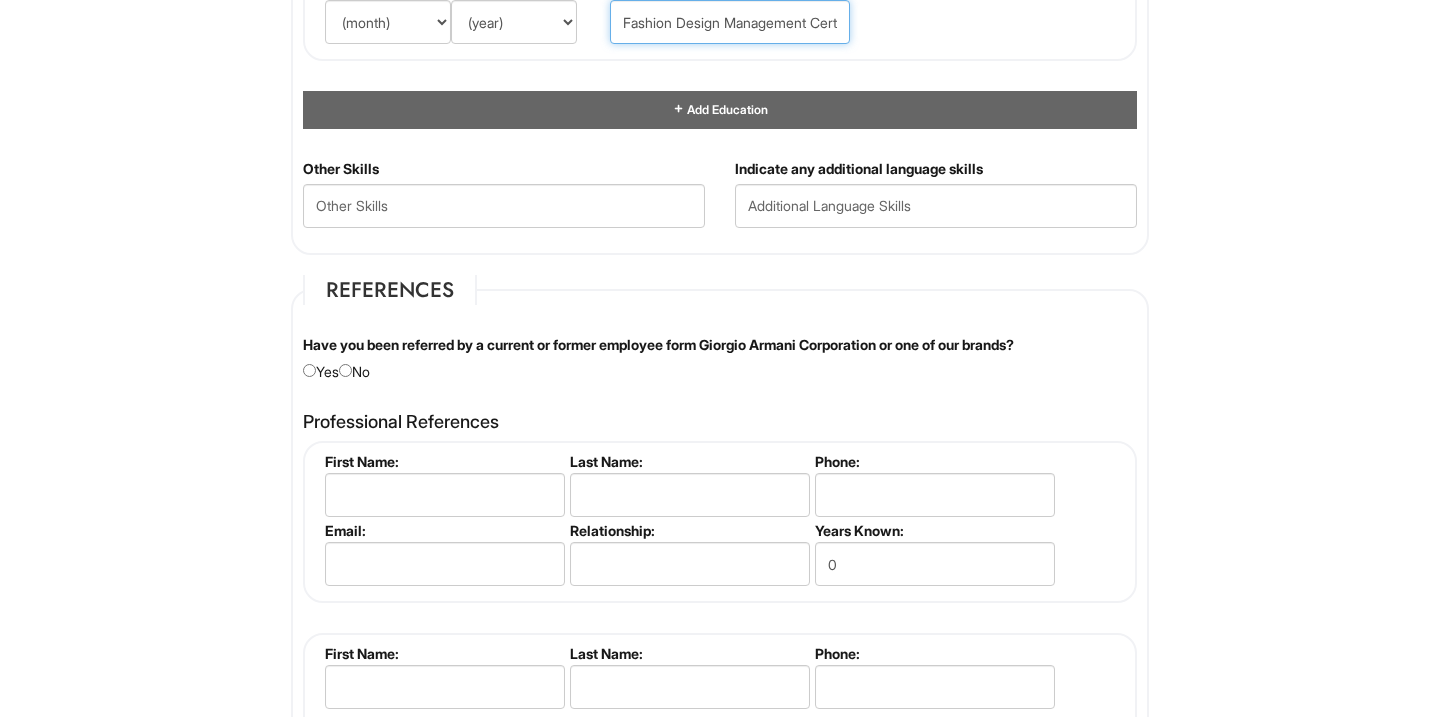 scroll, scrollTop: 2353, scrollLeft: 0, axis: vertical 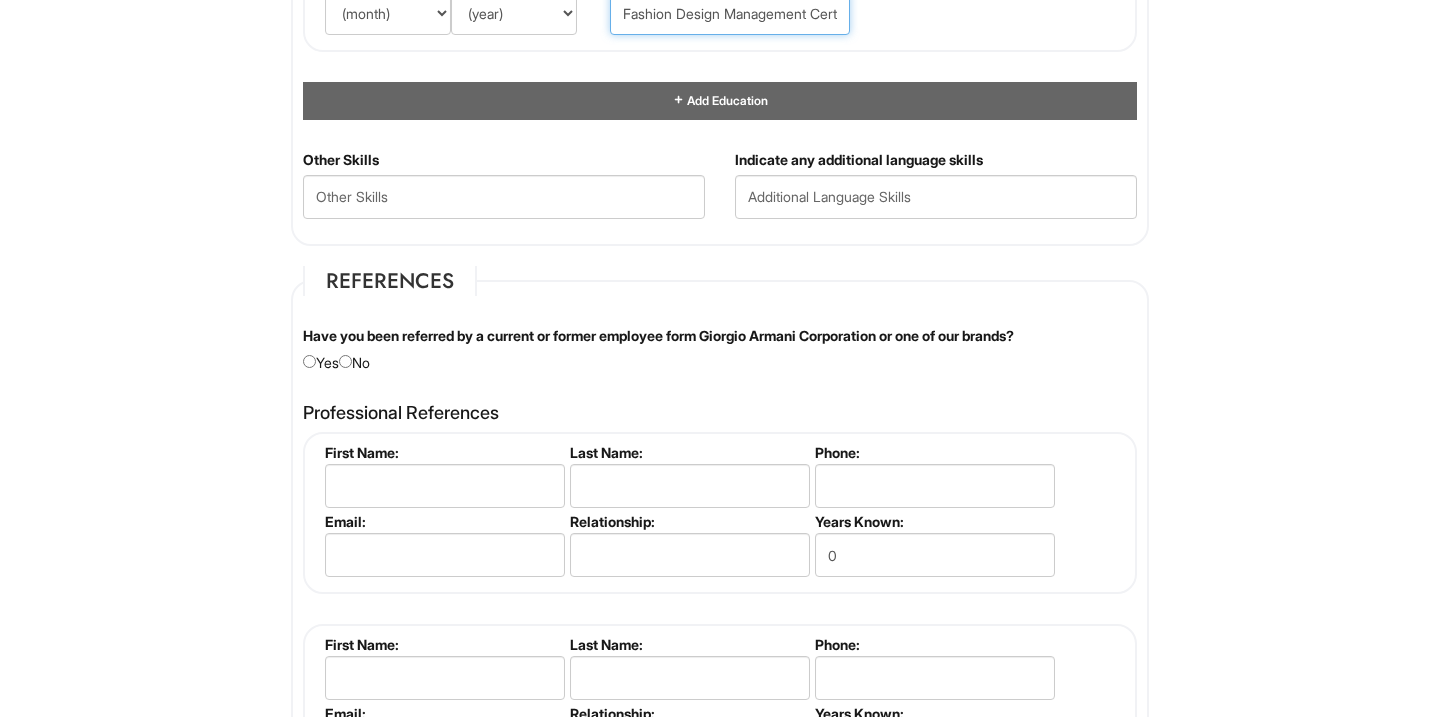 type on "Fashion Design Management Cert" 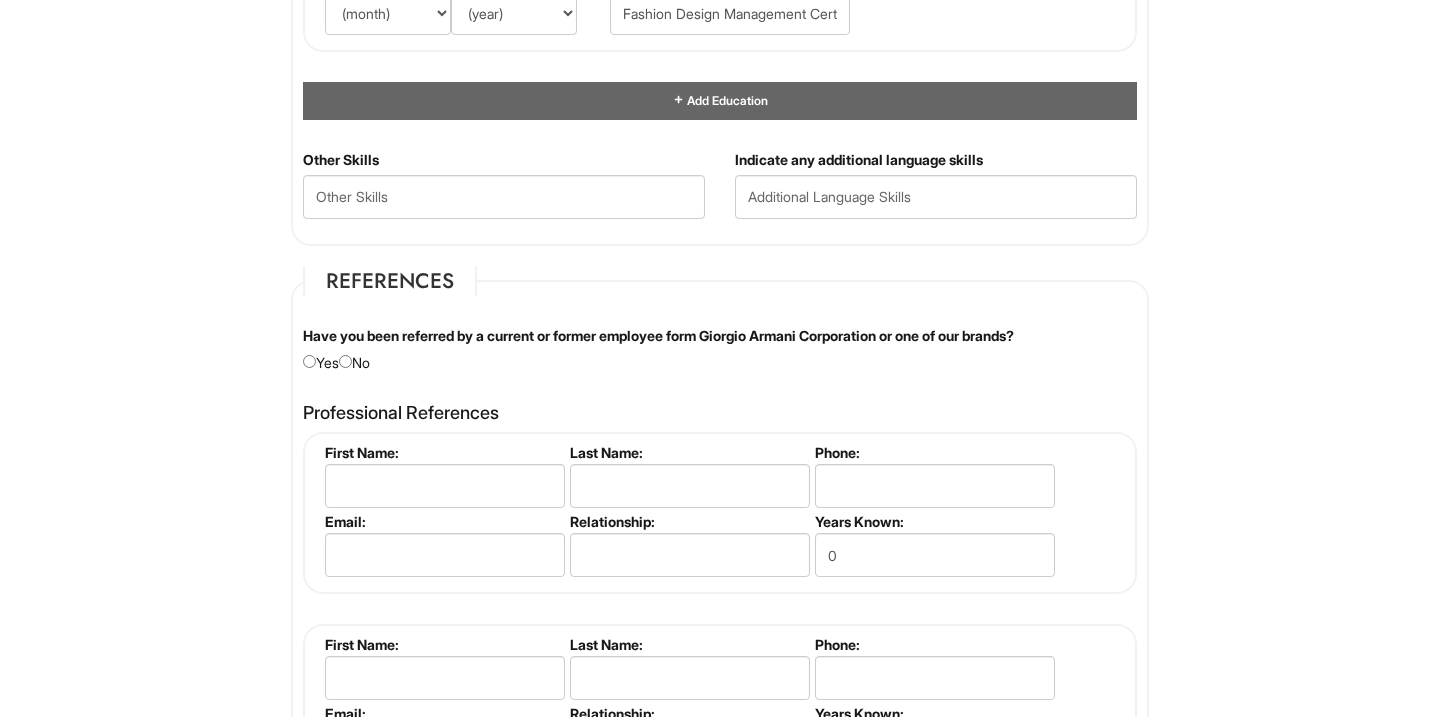click on "Have you been referred by a current or former employee form Giorgio Armani Corporation or one of our brands?    Yes   No" at bounding box center [720, 349] 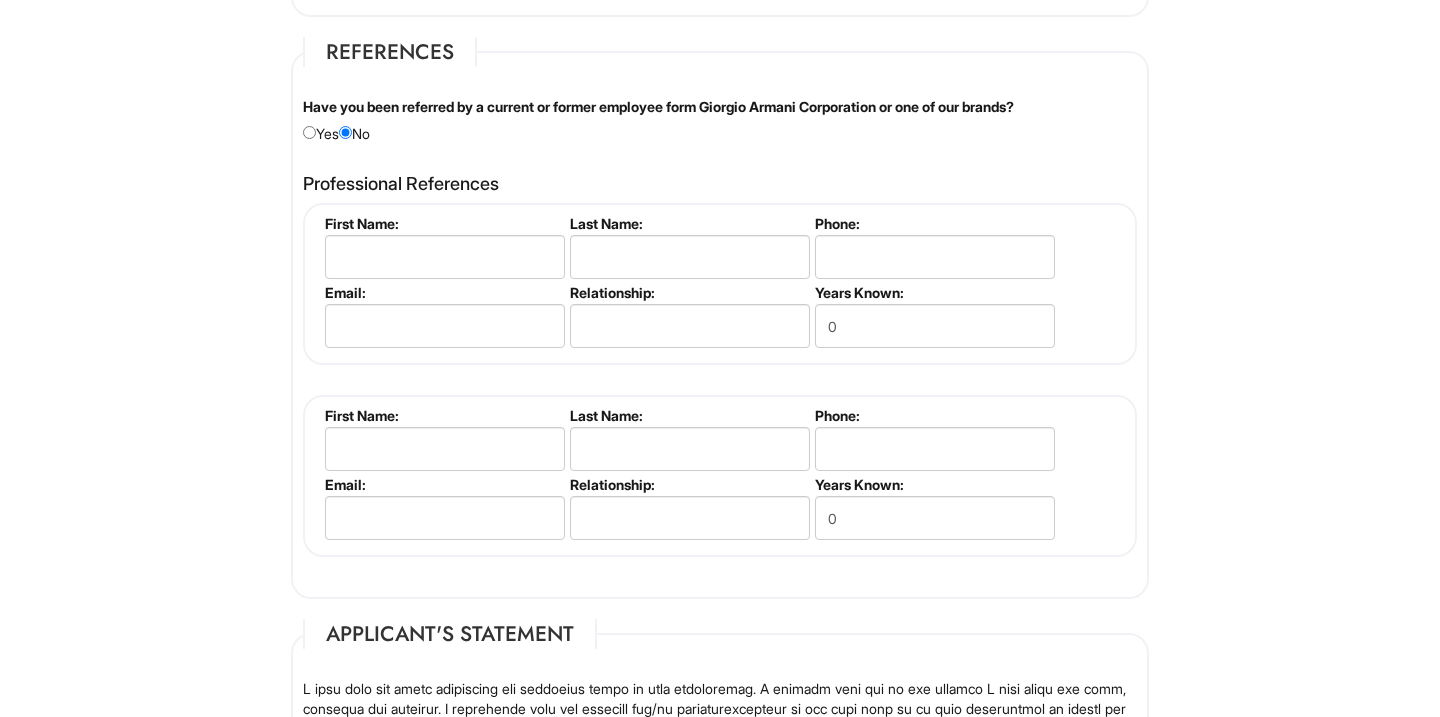 scroll, scrollTop: 2582, scrollLeft: 0, axis: vertical 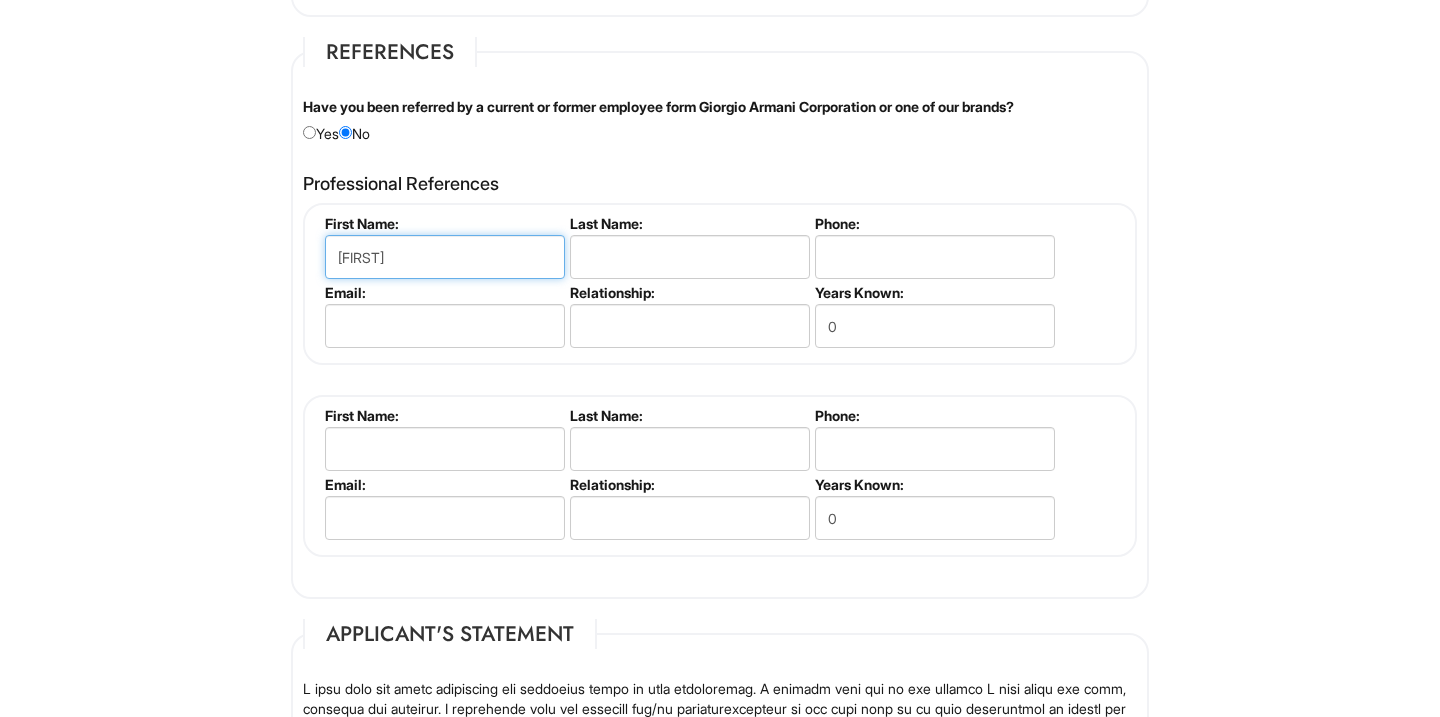 type on "[FIRST]" 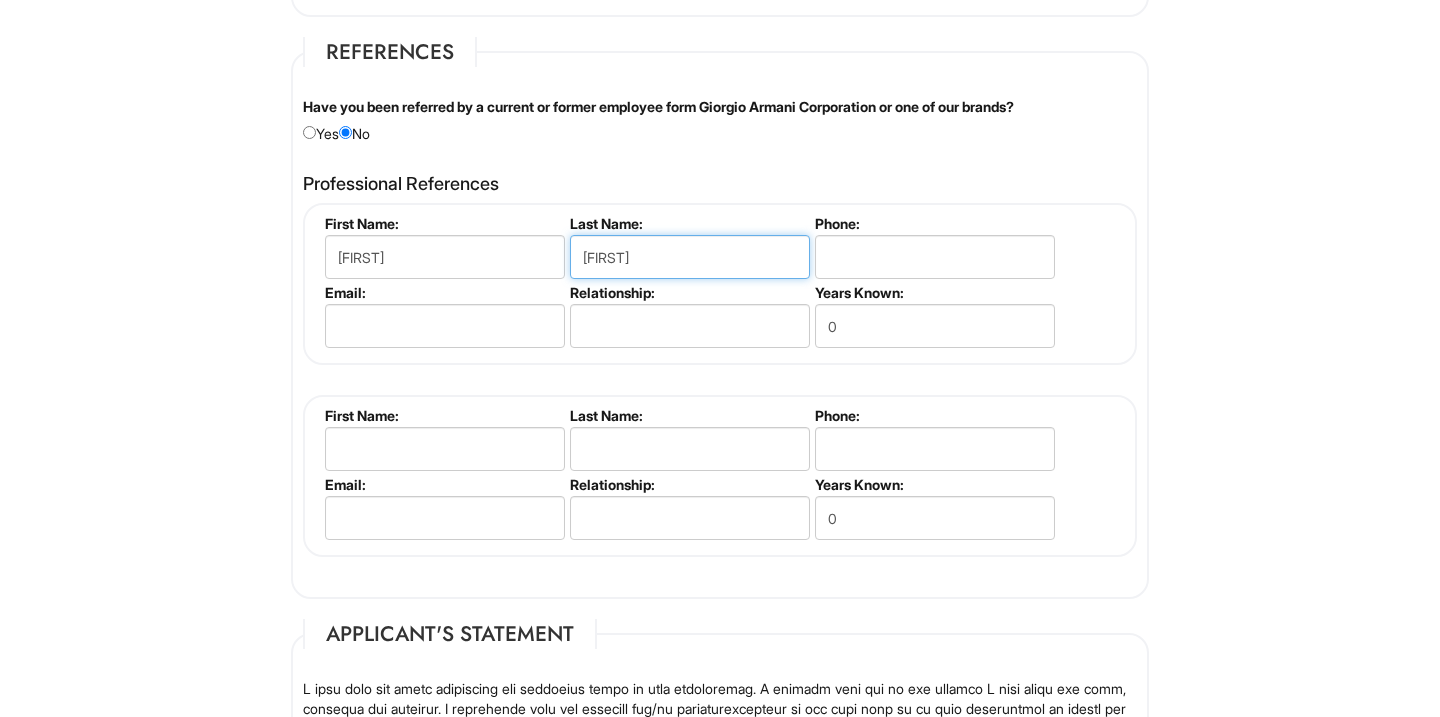 type on "[FIRST]" 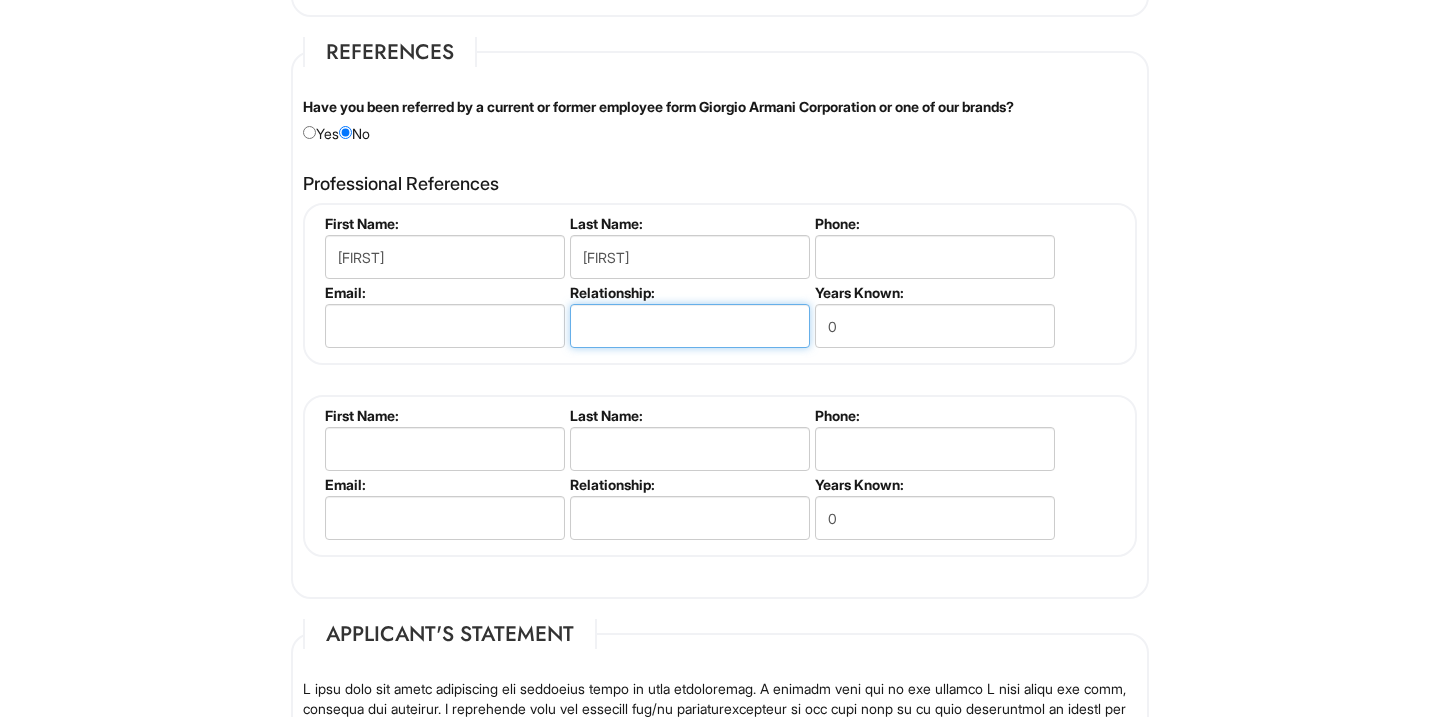 click at bounding box center (690, 326) 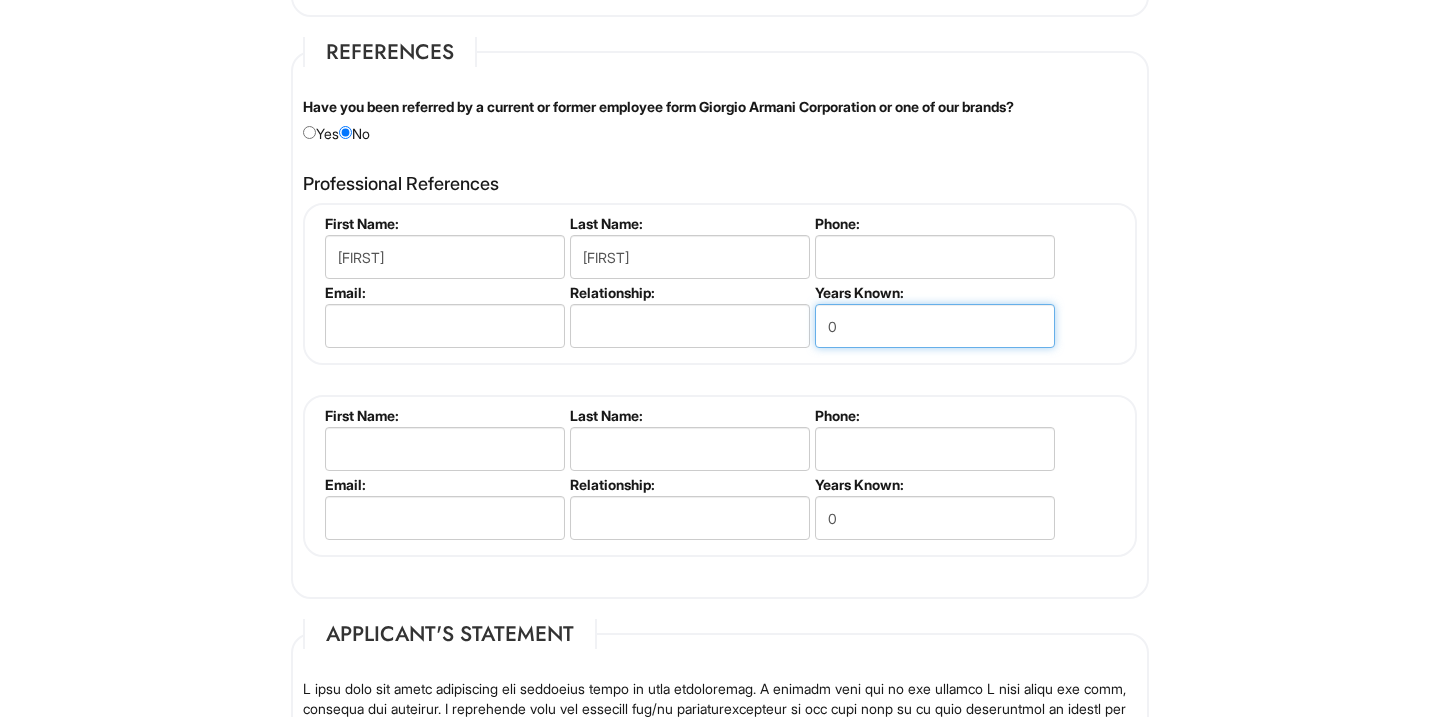 click on "0" at bounding box center (935, 326) 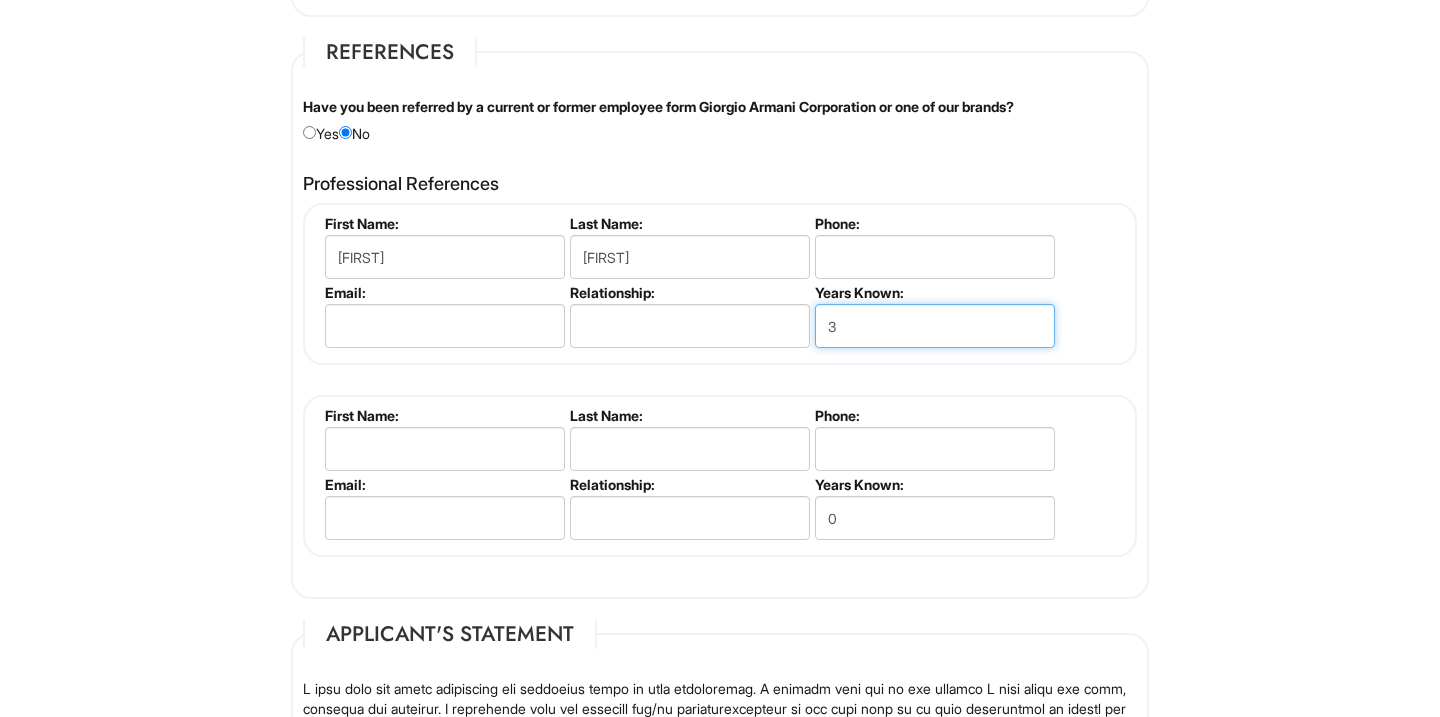 type on "3" 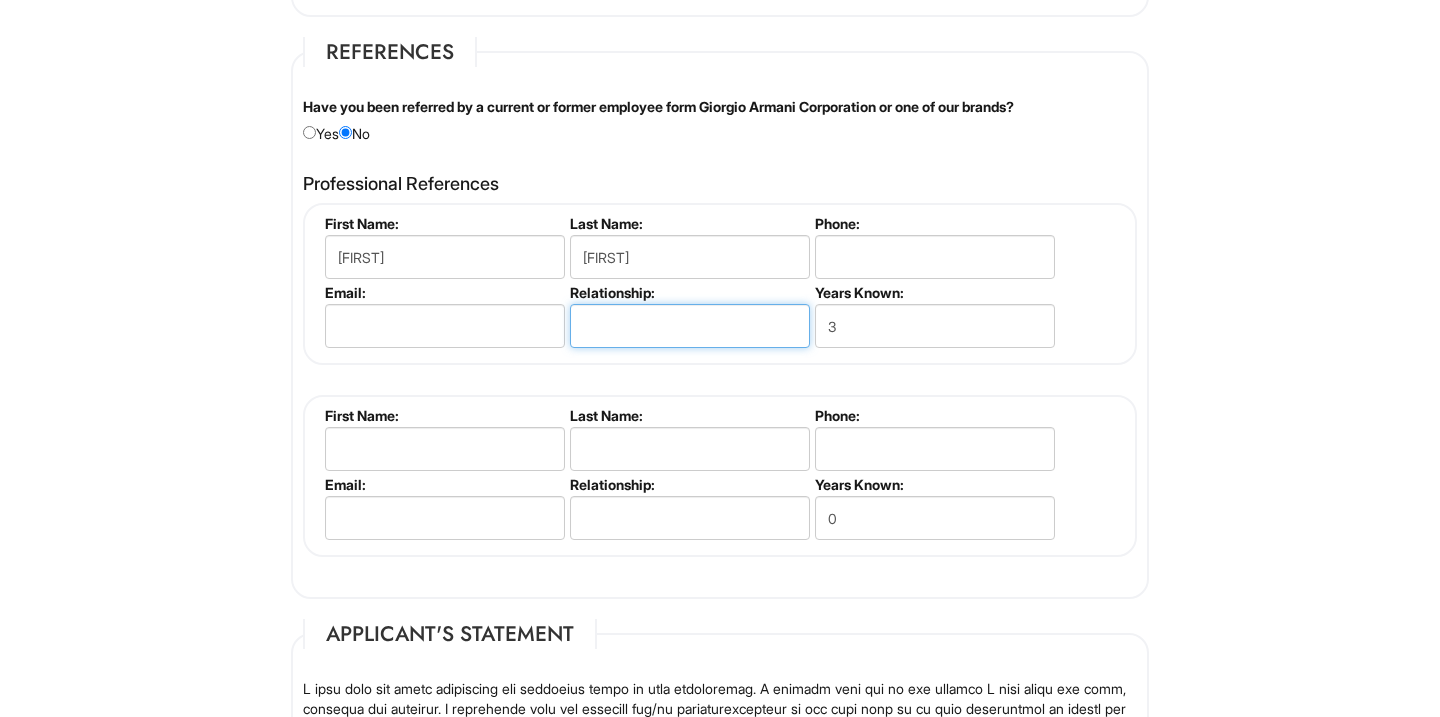 click at bounding box center (690, 326) 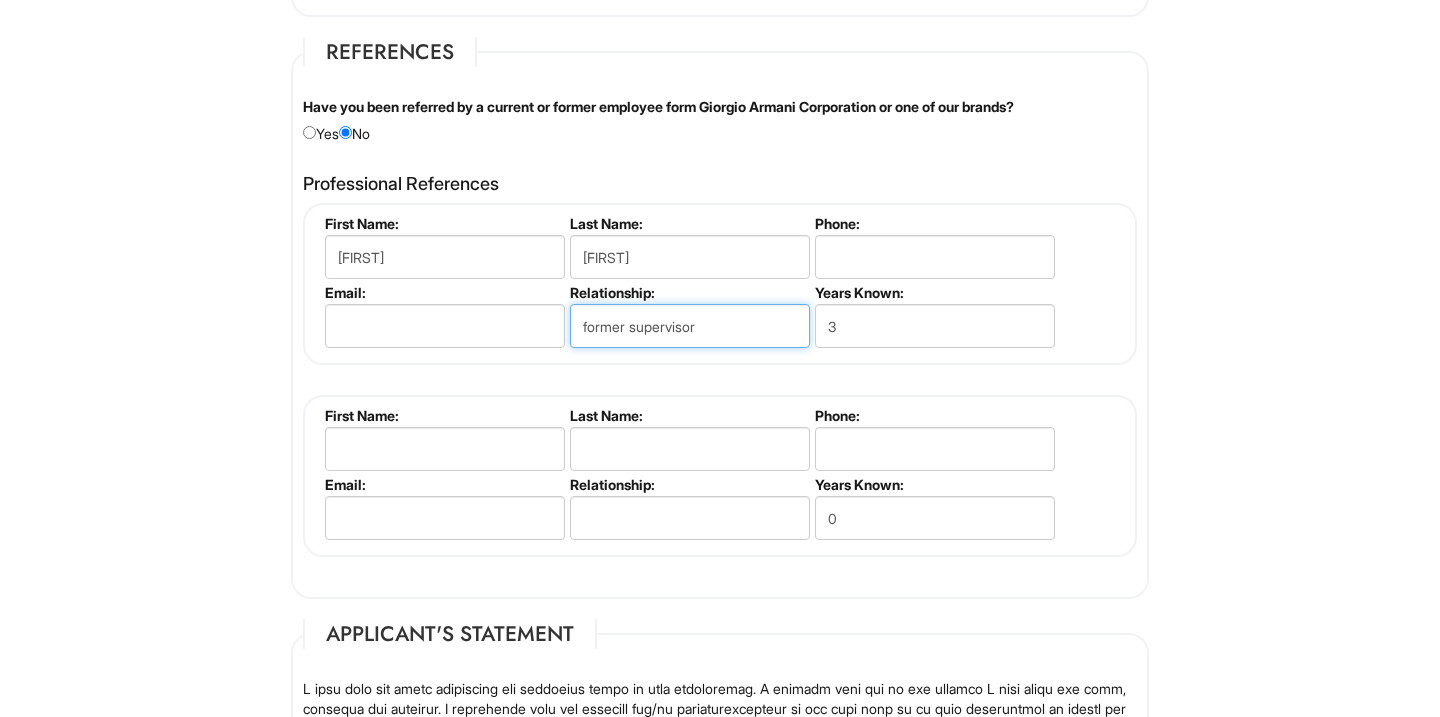 type on "former supervisor" 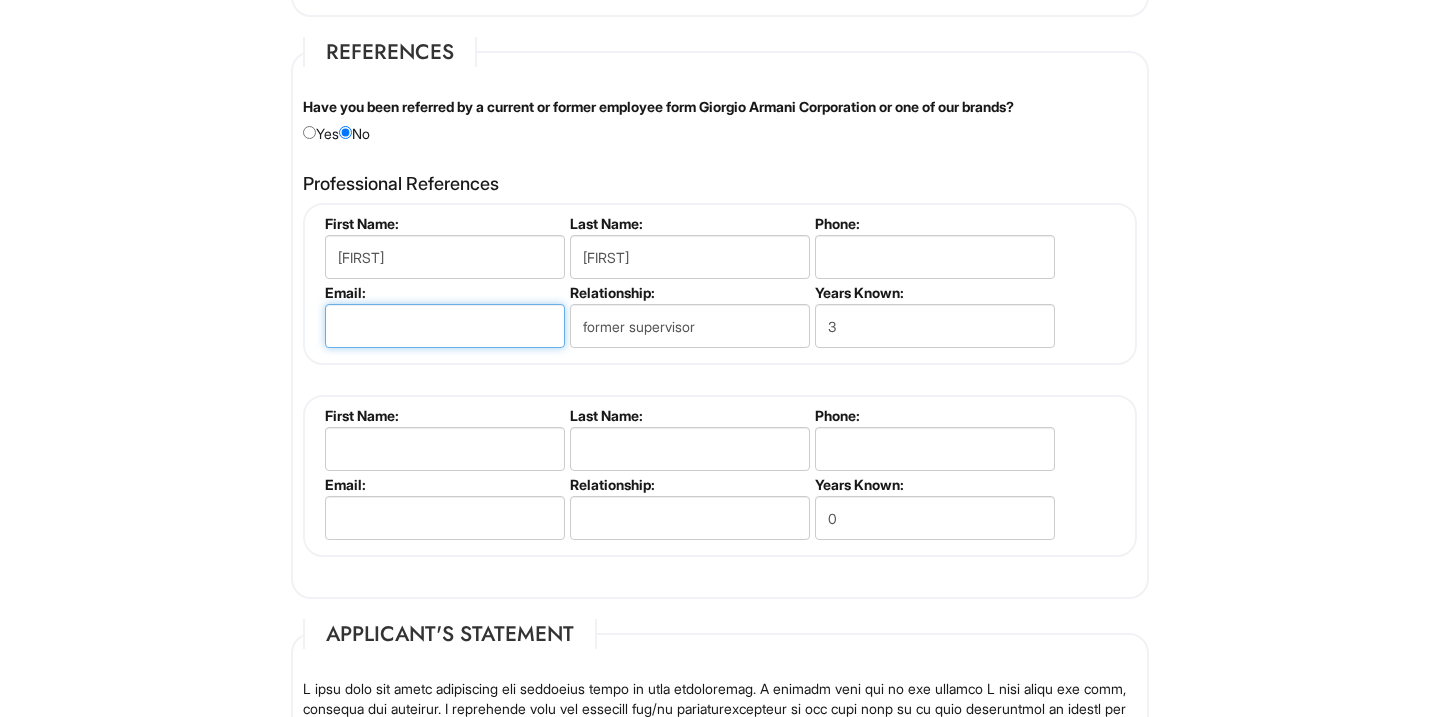 paste on "[EMAIL]" 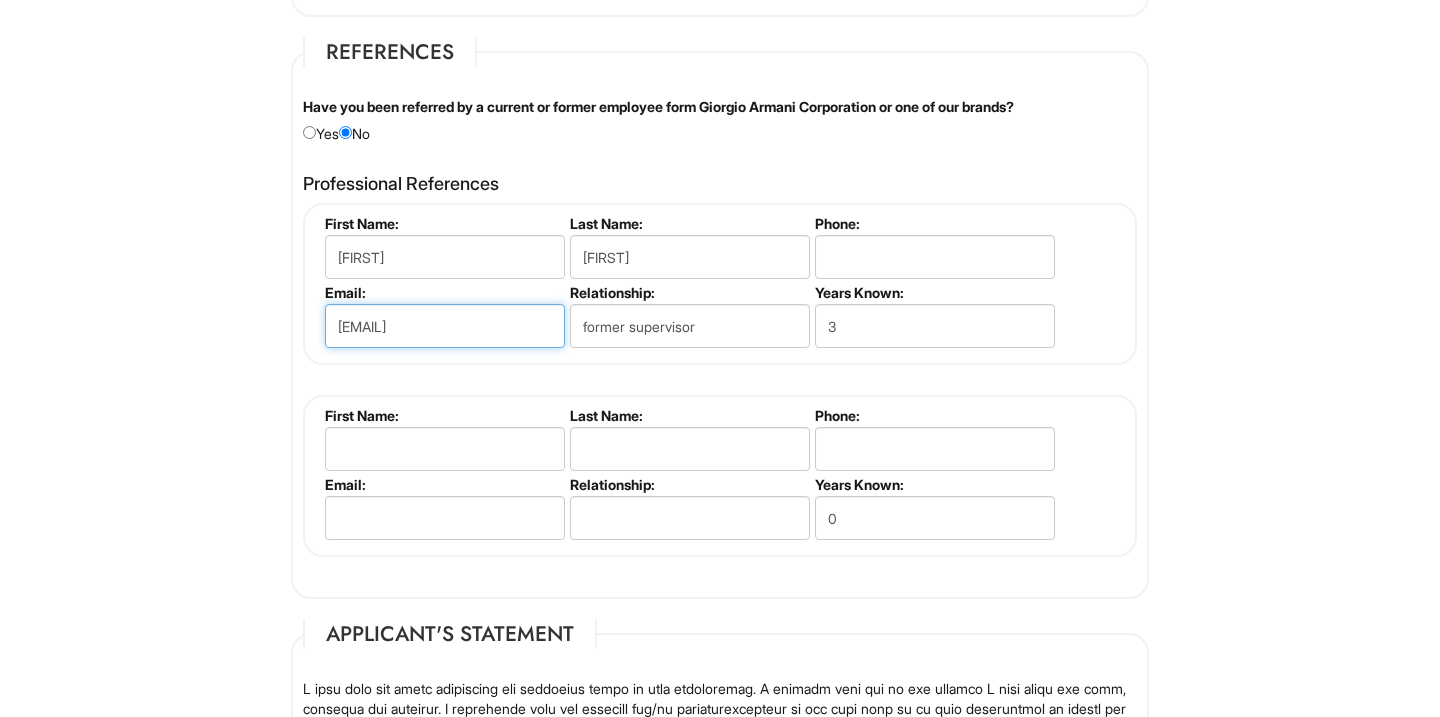 type on "[EMAIL]" 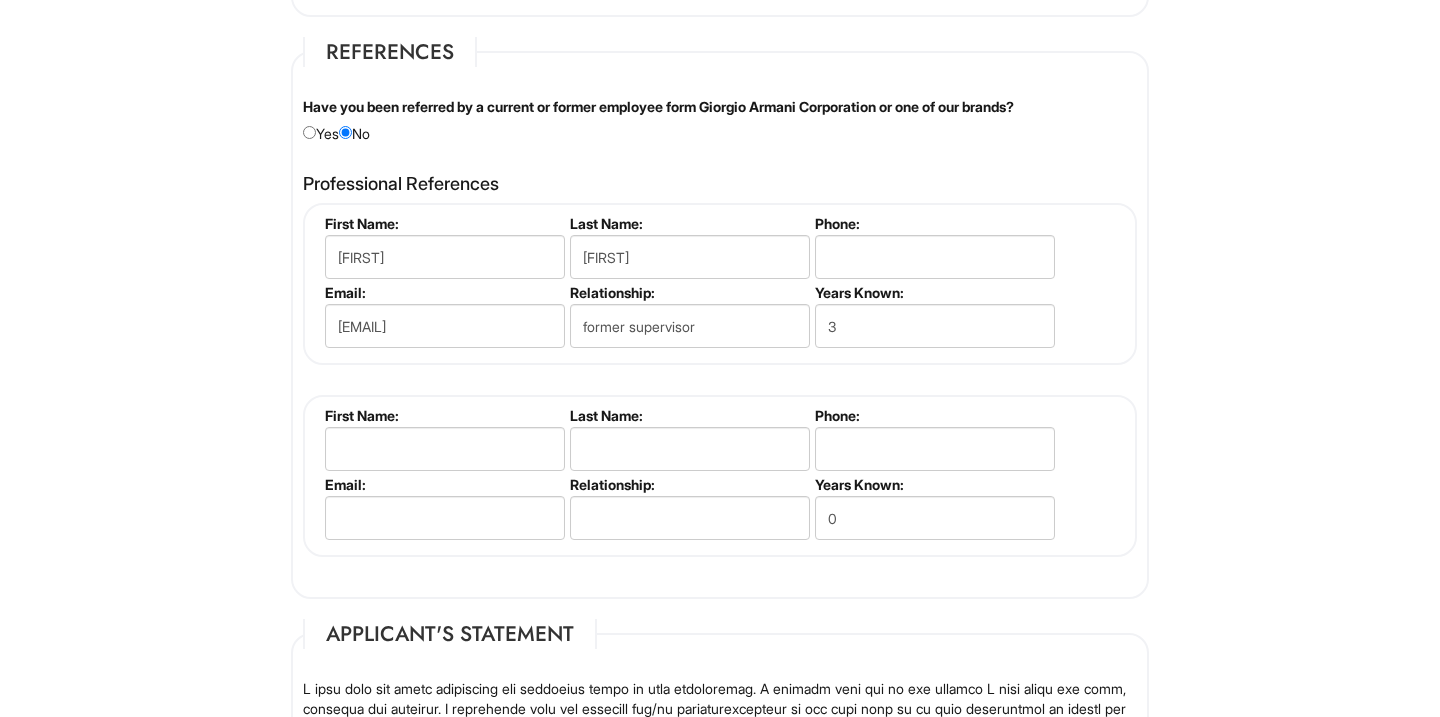 click on "Please Complete This Form 1 2 3 Stock Associate, Giorgio Armani PLEASE COMPLETE ALL REQUIRED FIELDS
We are an Equal Opportunity Employer. All persons shall have the opportunity to be considered for employment without regard to their race, color, creed, religion, national origin, ancestry, citizenship status, age, disability, gender, sex, sexual orientation, veteran status, genetic information or any other characteristic protected by applicable federal, state or local laws. We will endeavor to make a reasonable accommodation to the known physical or mental limitations of a qualified applicant with a disability unless the accommodation would impose an undue hardship on the operation of our business. If you believe you require such assistance to complete this form or to participate in an interview, please let us know.
Personal Information
Last Name  *   [LAST]
First Name  *   [FIRST]
Middle Name
E-mail Address  *   [EMAIL]
Phone  *   [PHONE]
LinkedIn URL" at bounding box center [720, -511] 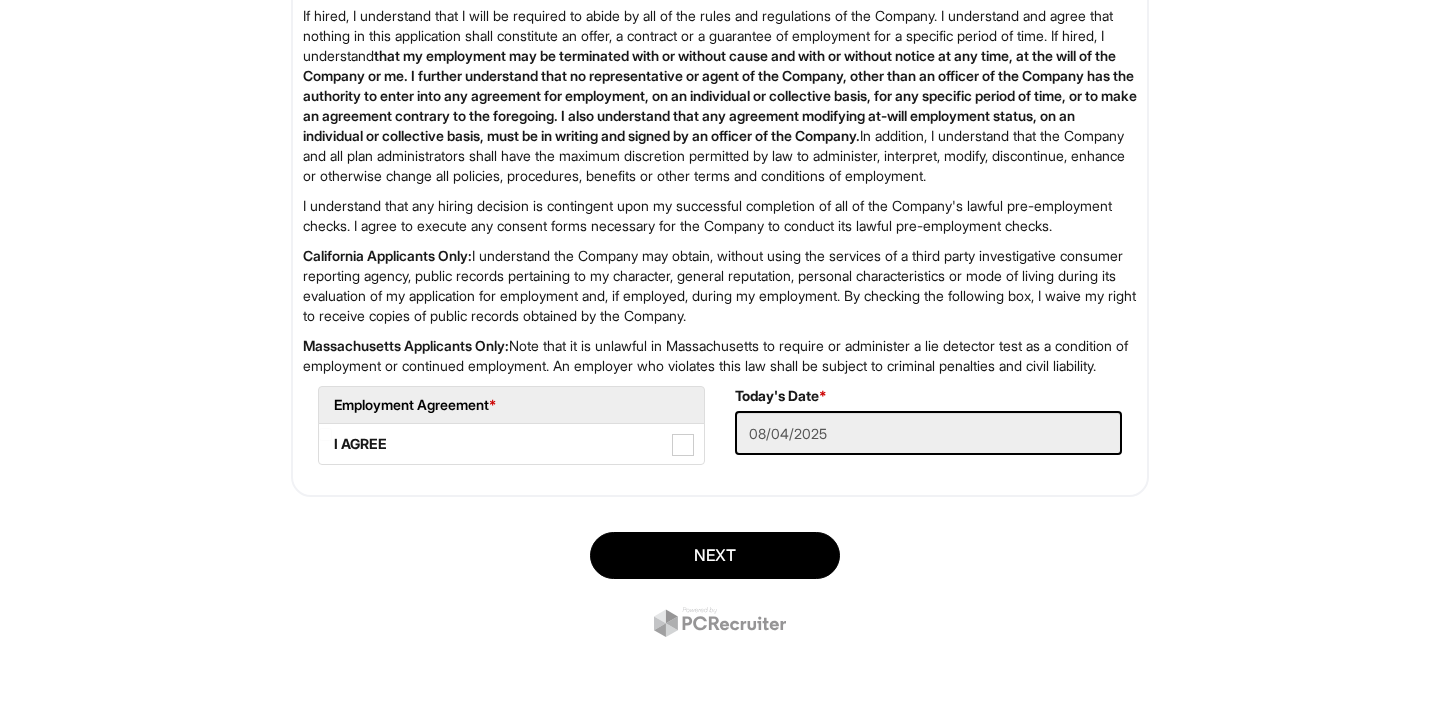 scroll, scrollTop: 3496, scrollLeft: 0, axis: vertical 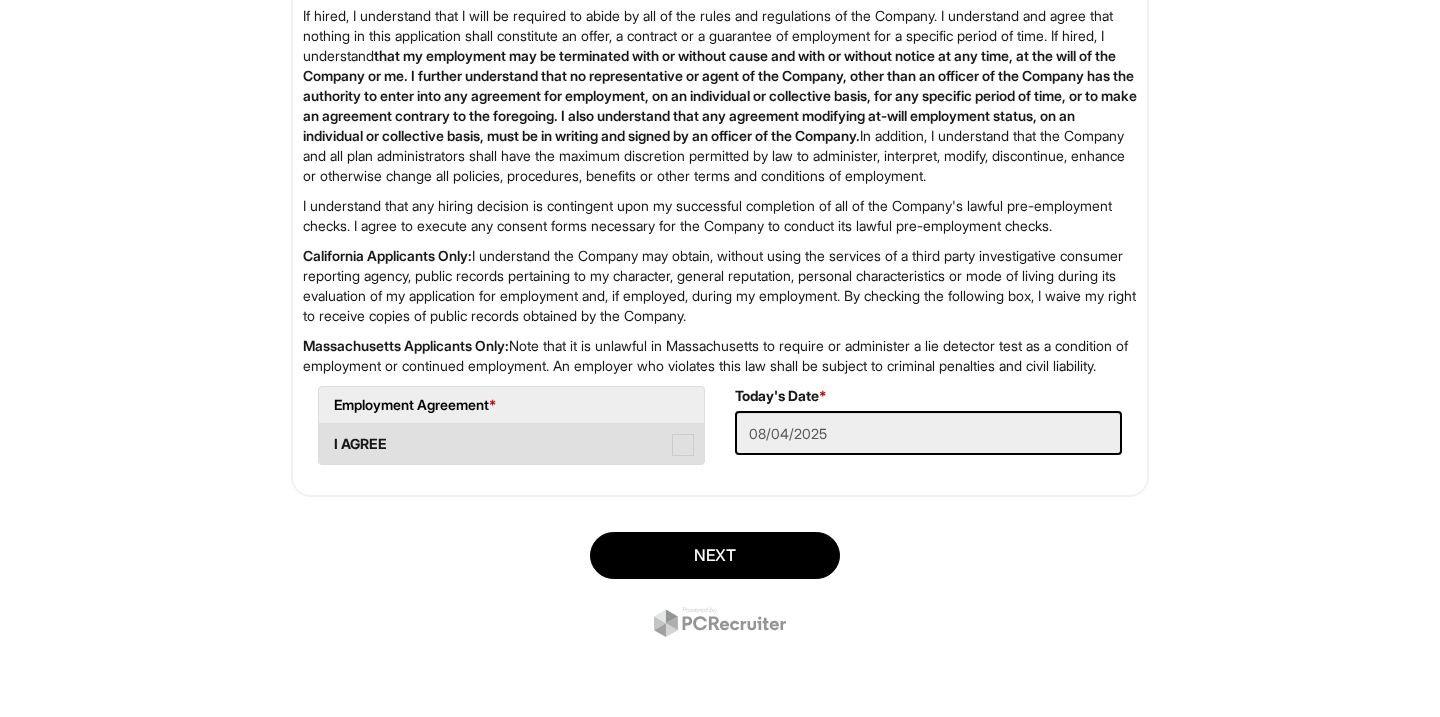click at bounding box center (683, 445) 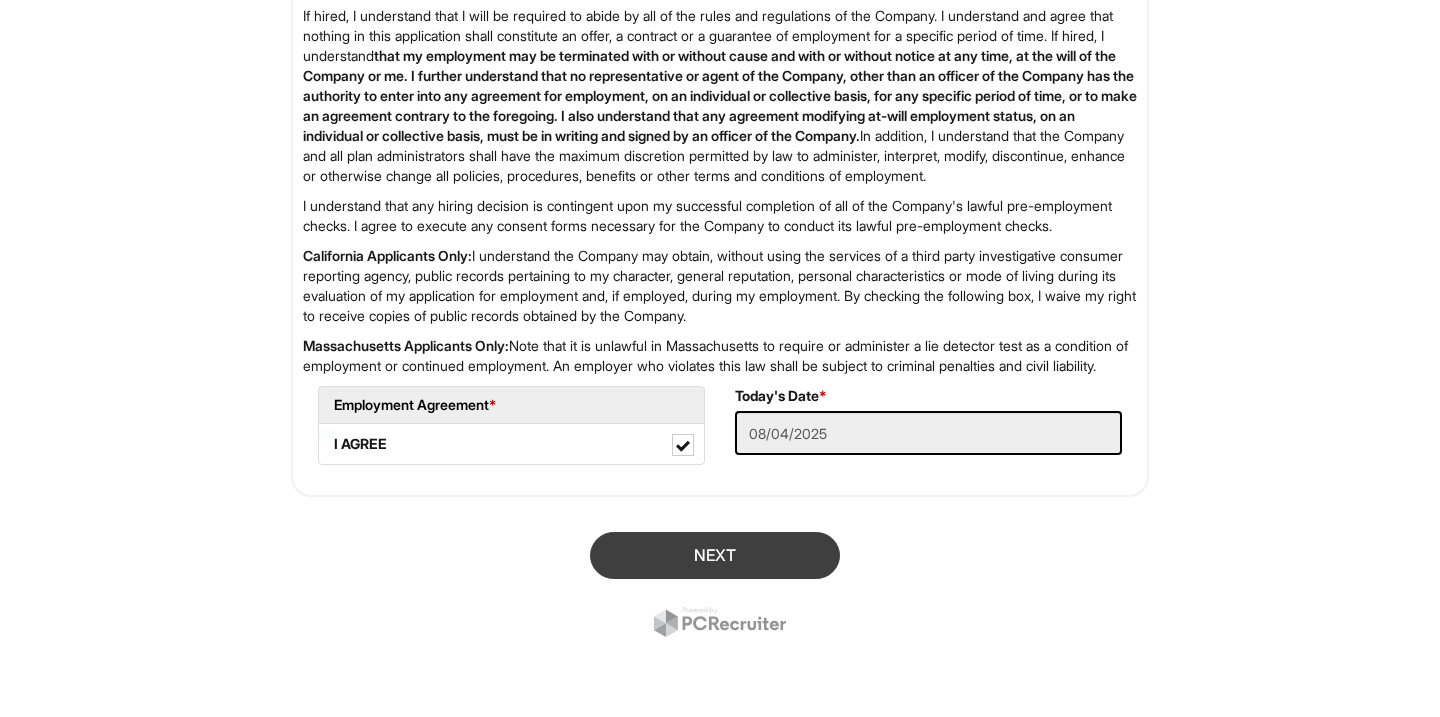 click on "Next" at bounding box center [715, 555] 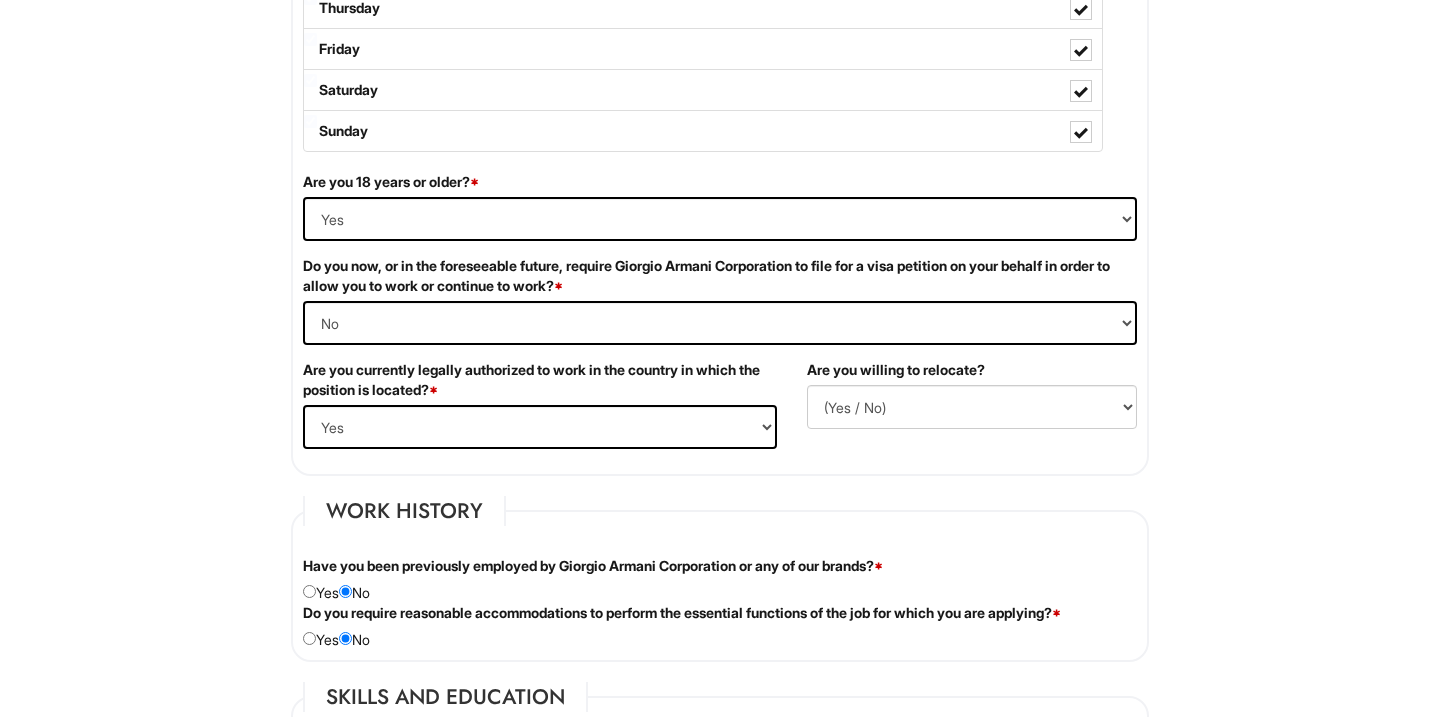 scroll, scrollTop: 1224, scrollLeft: 0, axis: vertical 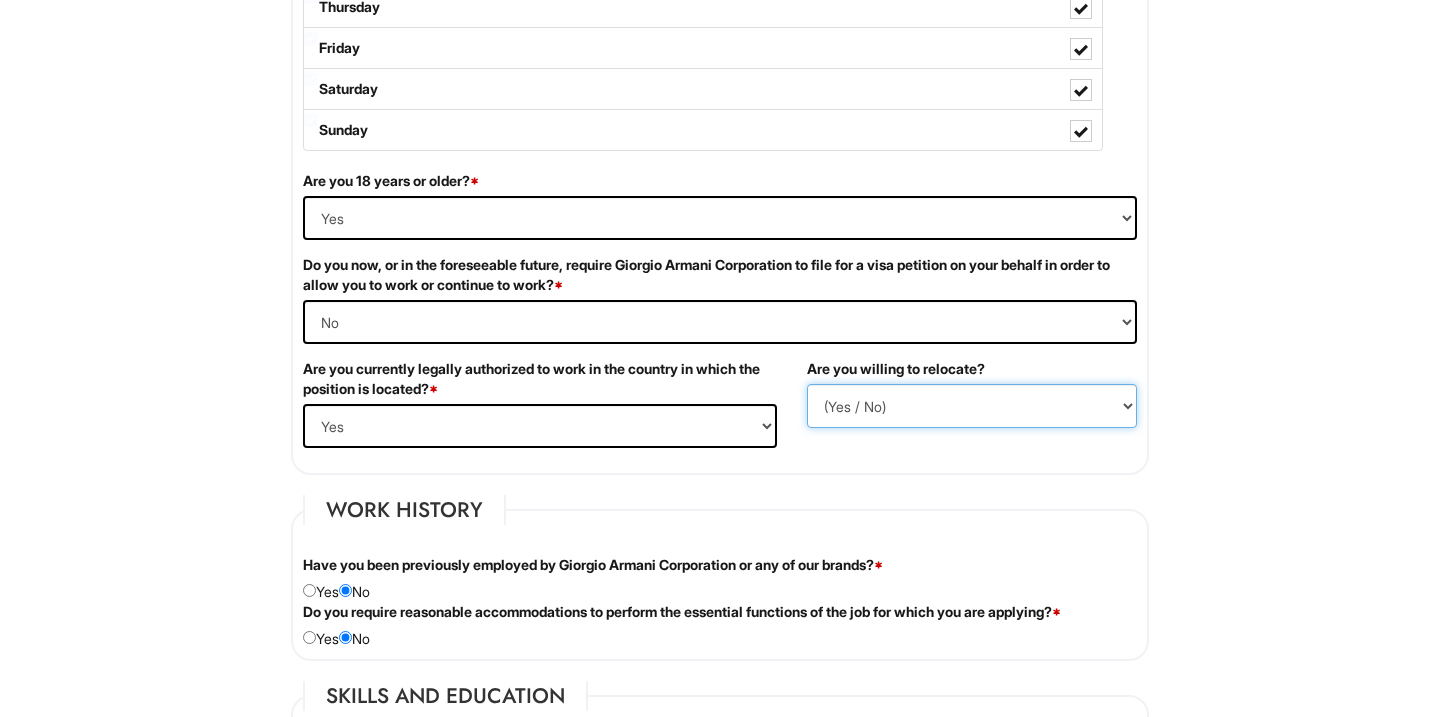 select on "Y" 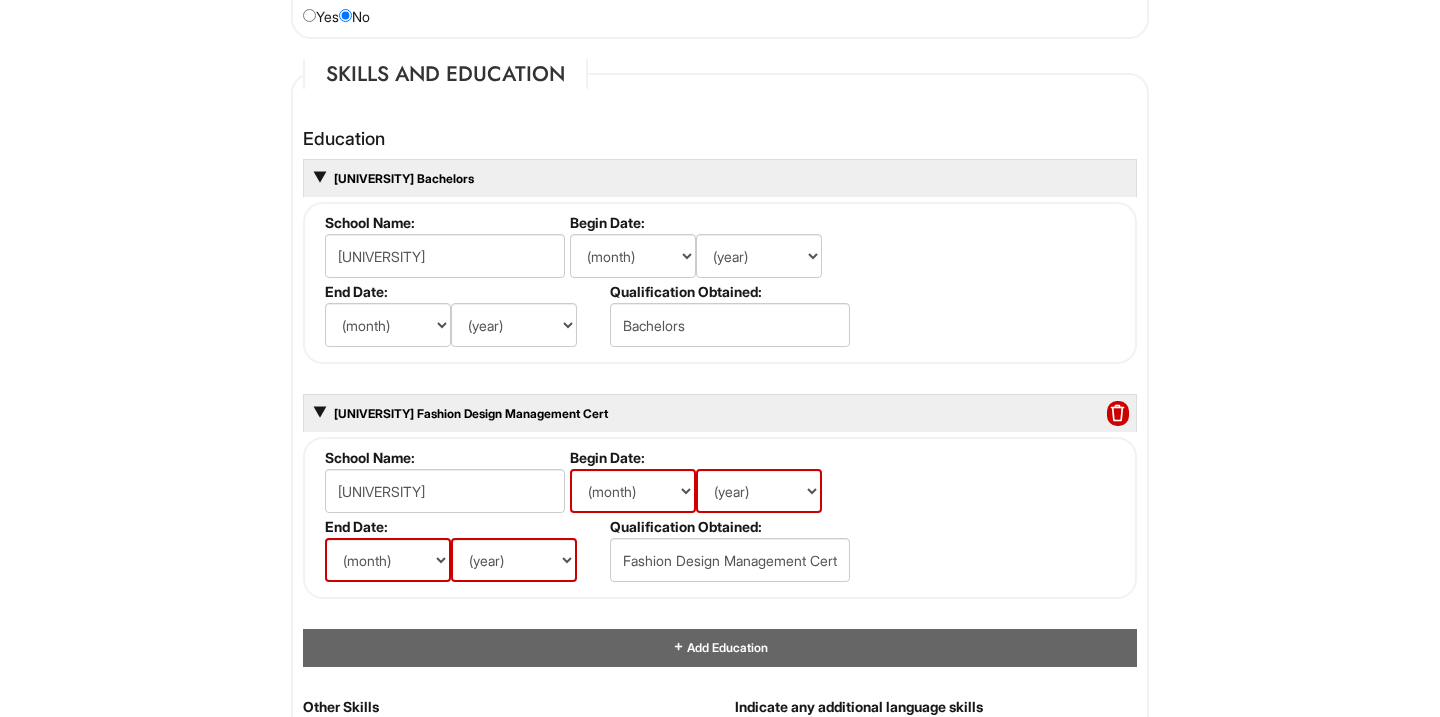 scroll, scrollTop: 1852, scrollLeft: 0, axis: vertical 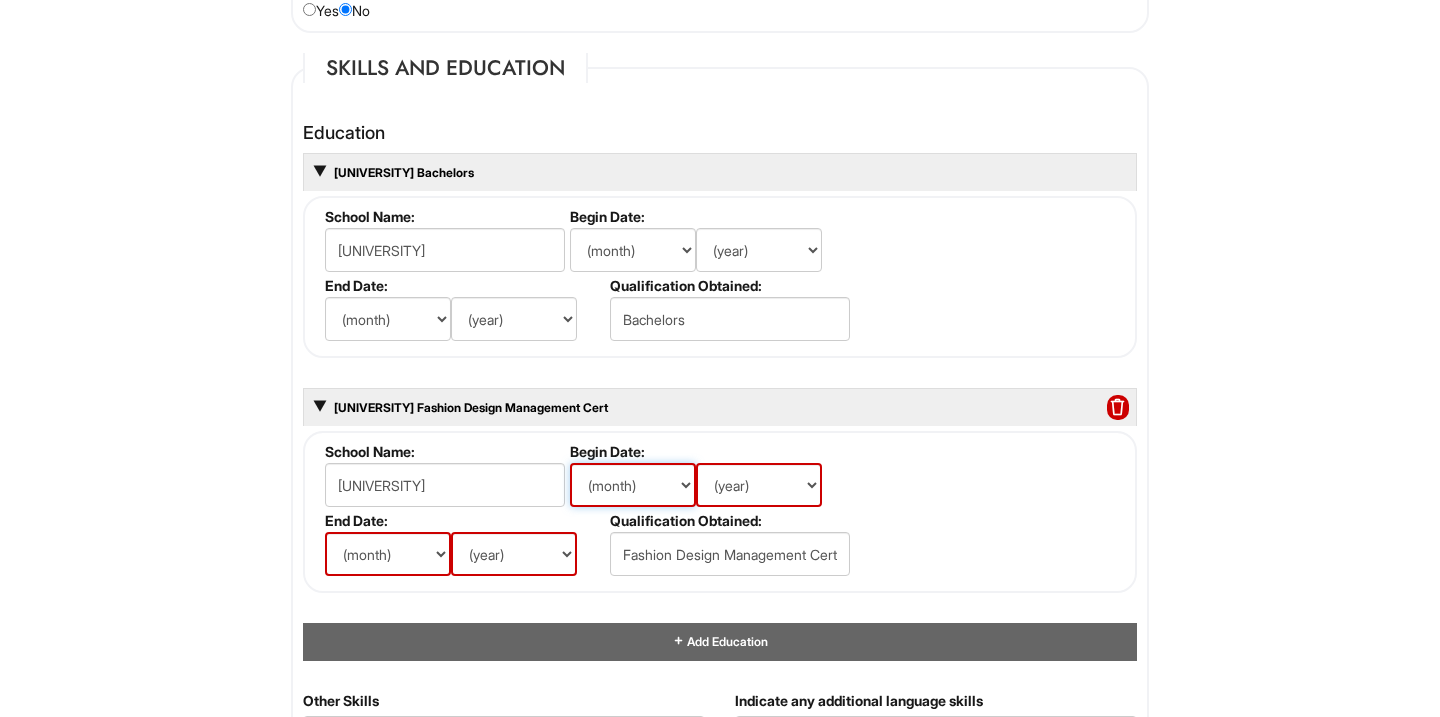 select on "4" 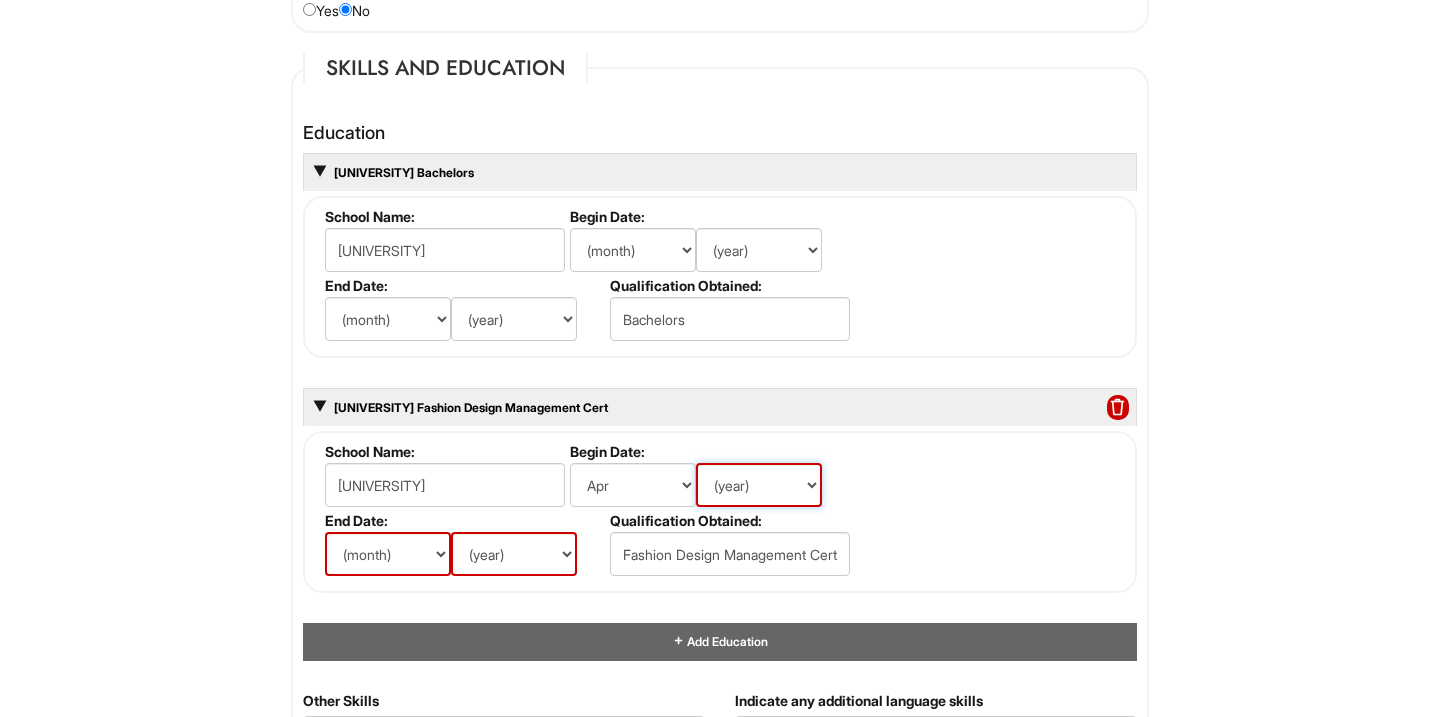 select on "2025" 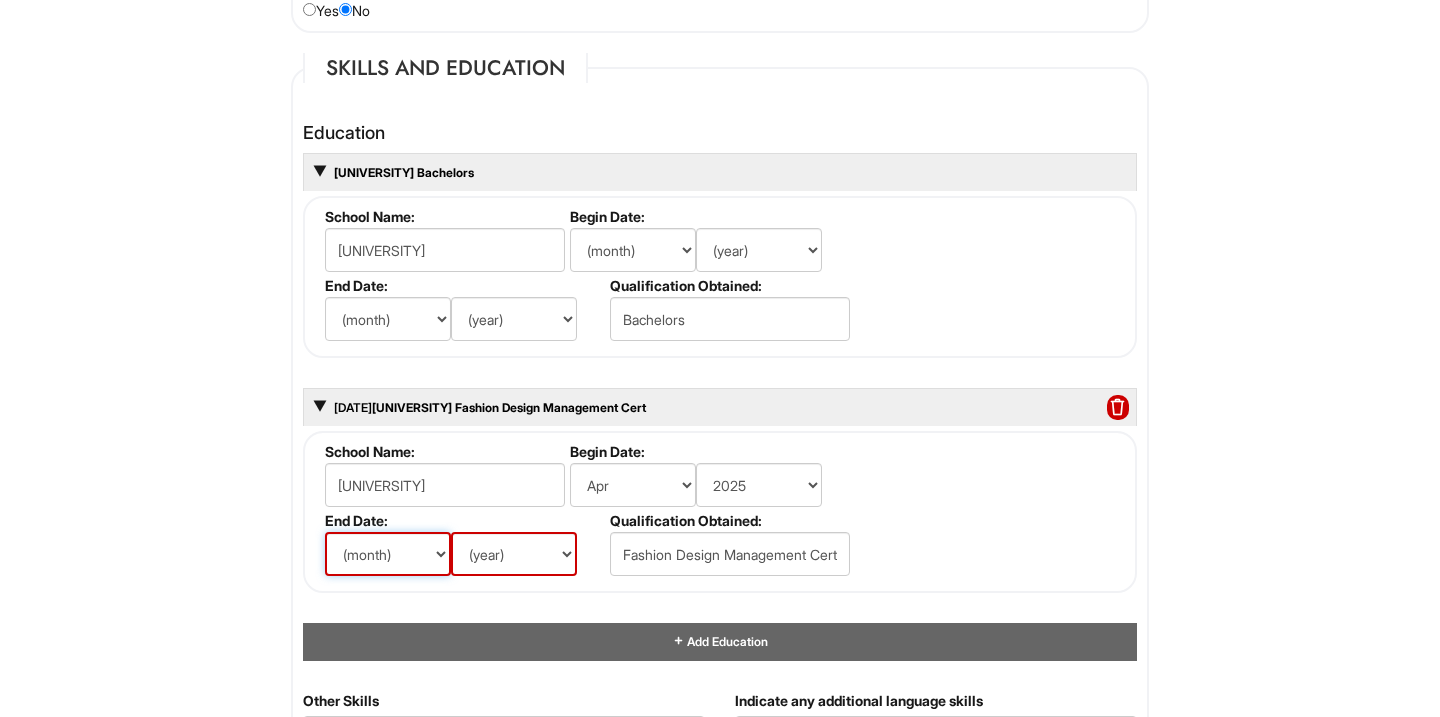 select on "6" 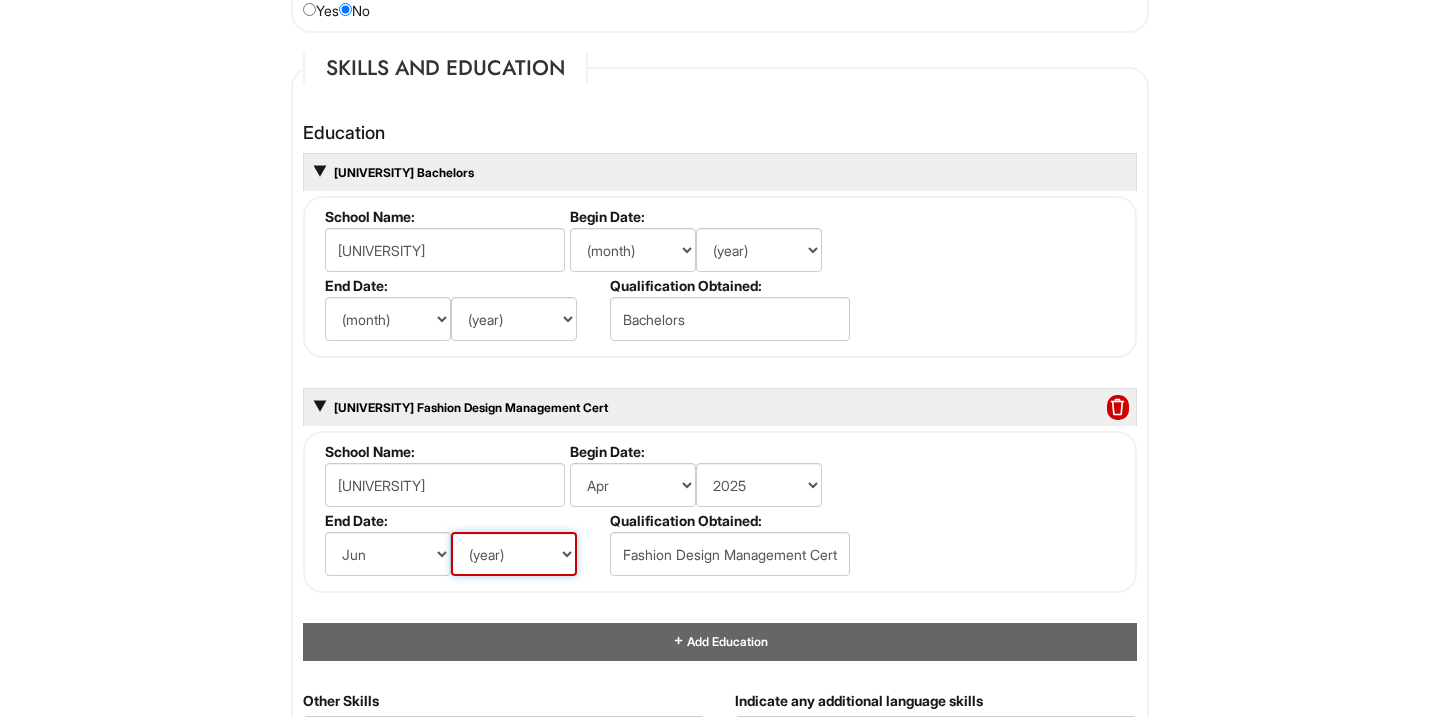 select on "2025" 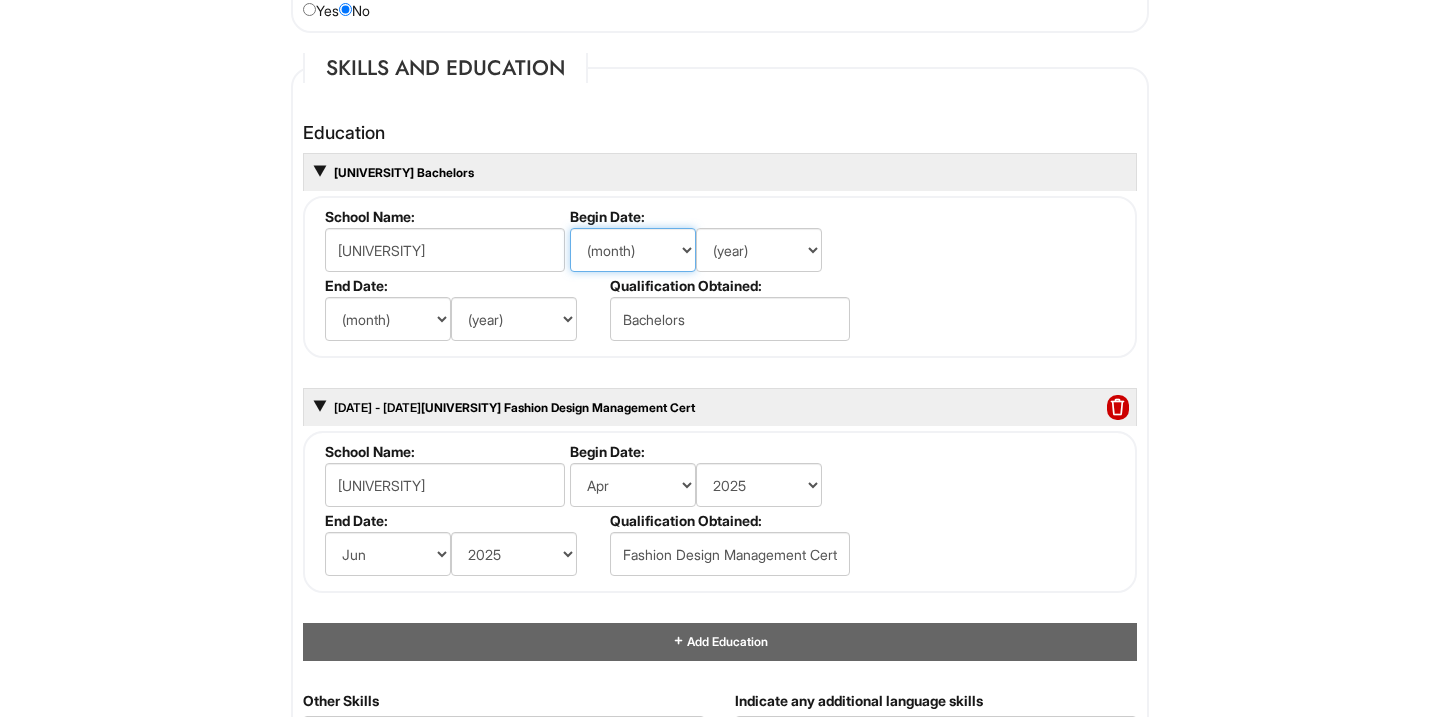 select on "8" 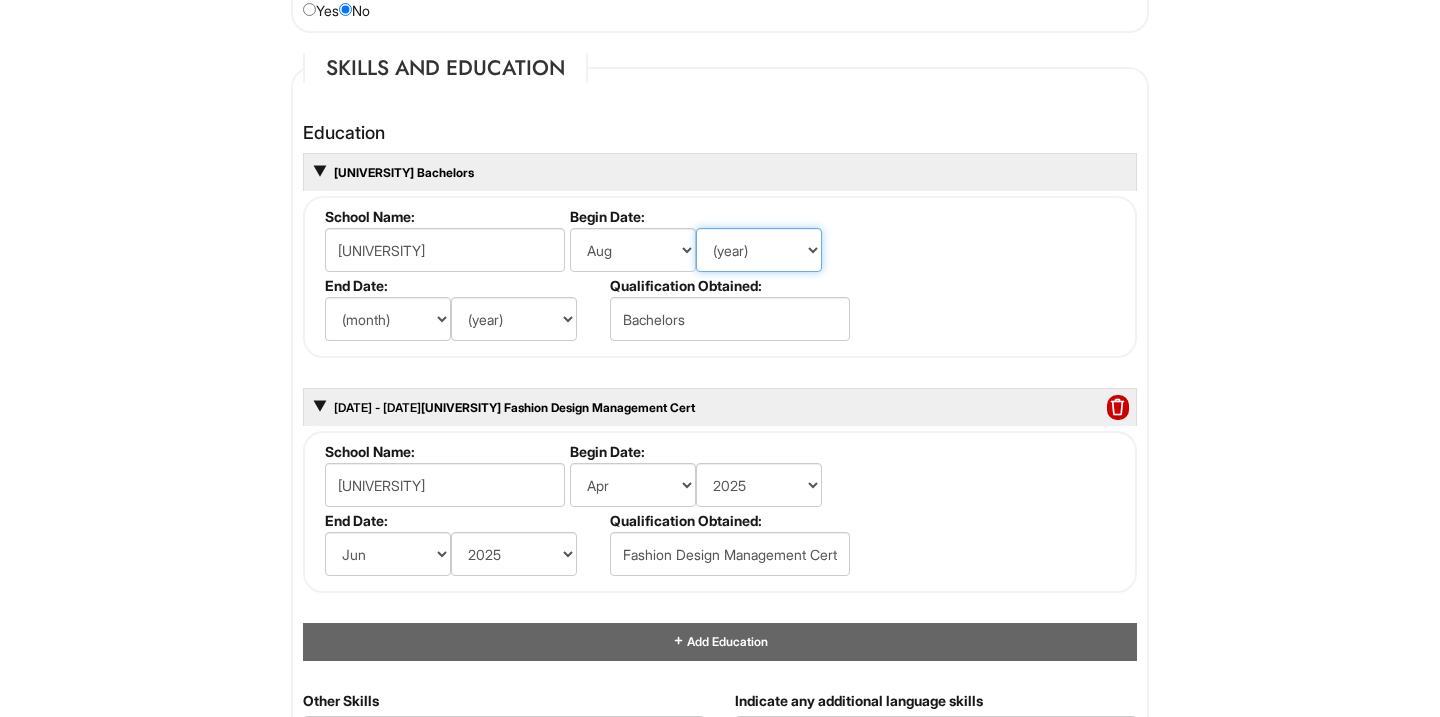 select on "2019" 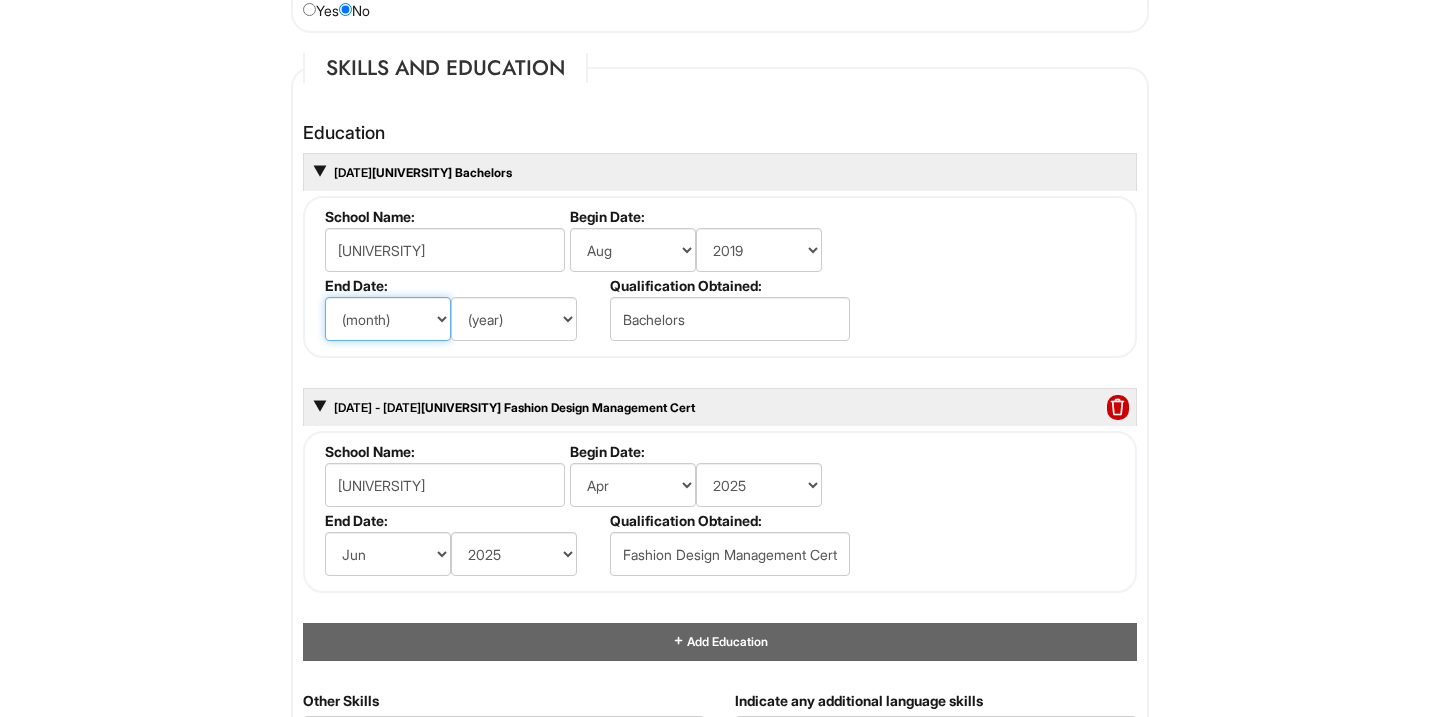 select on "12" 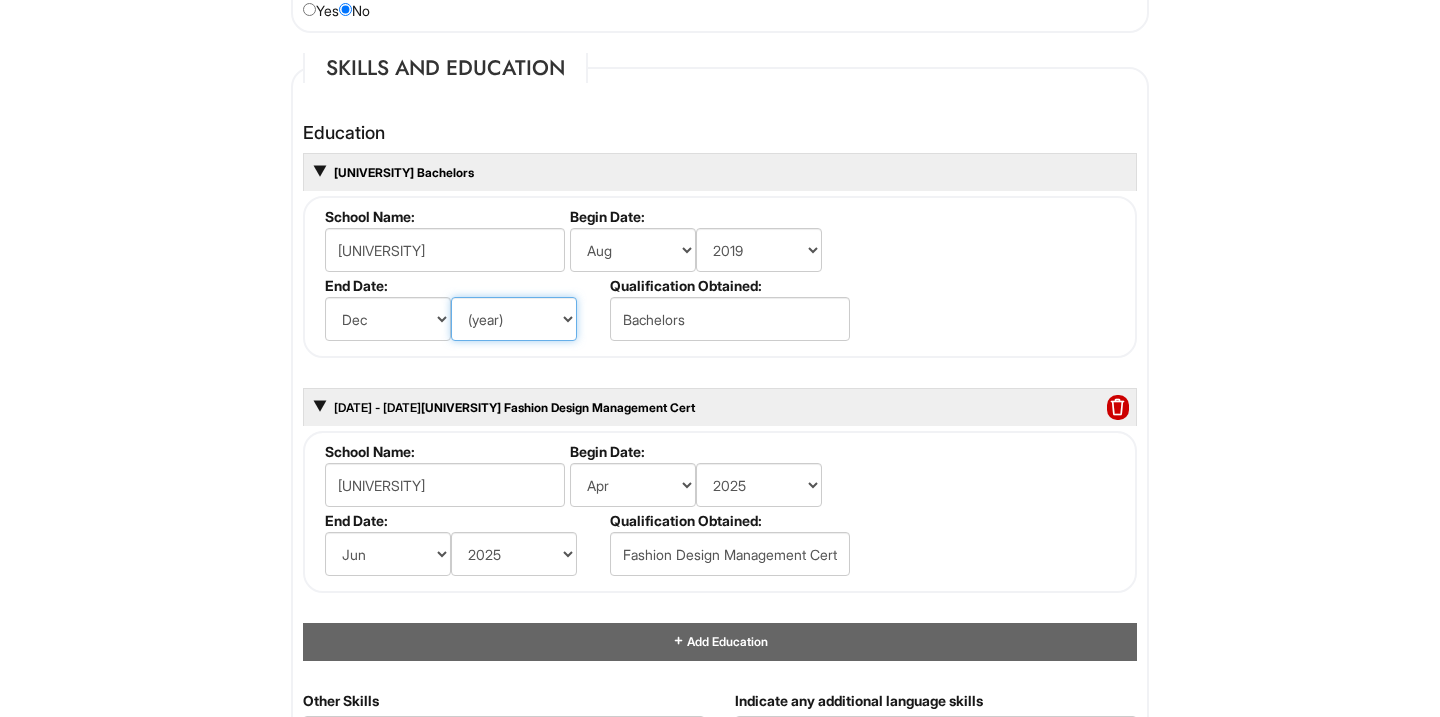 select on "2022" 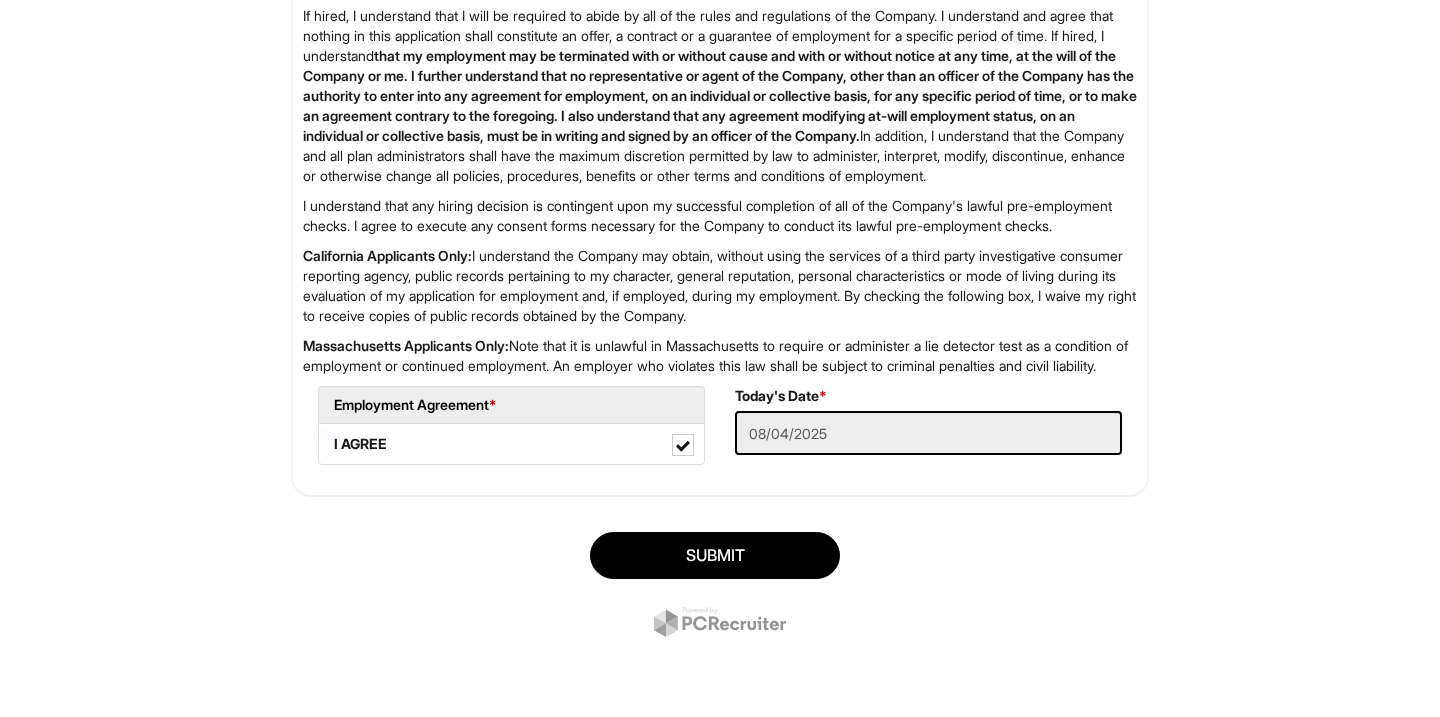 scroll, scrollTop: 3536, scrollLeft: 0, axis: vertical 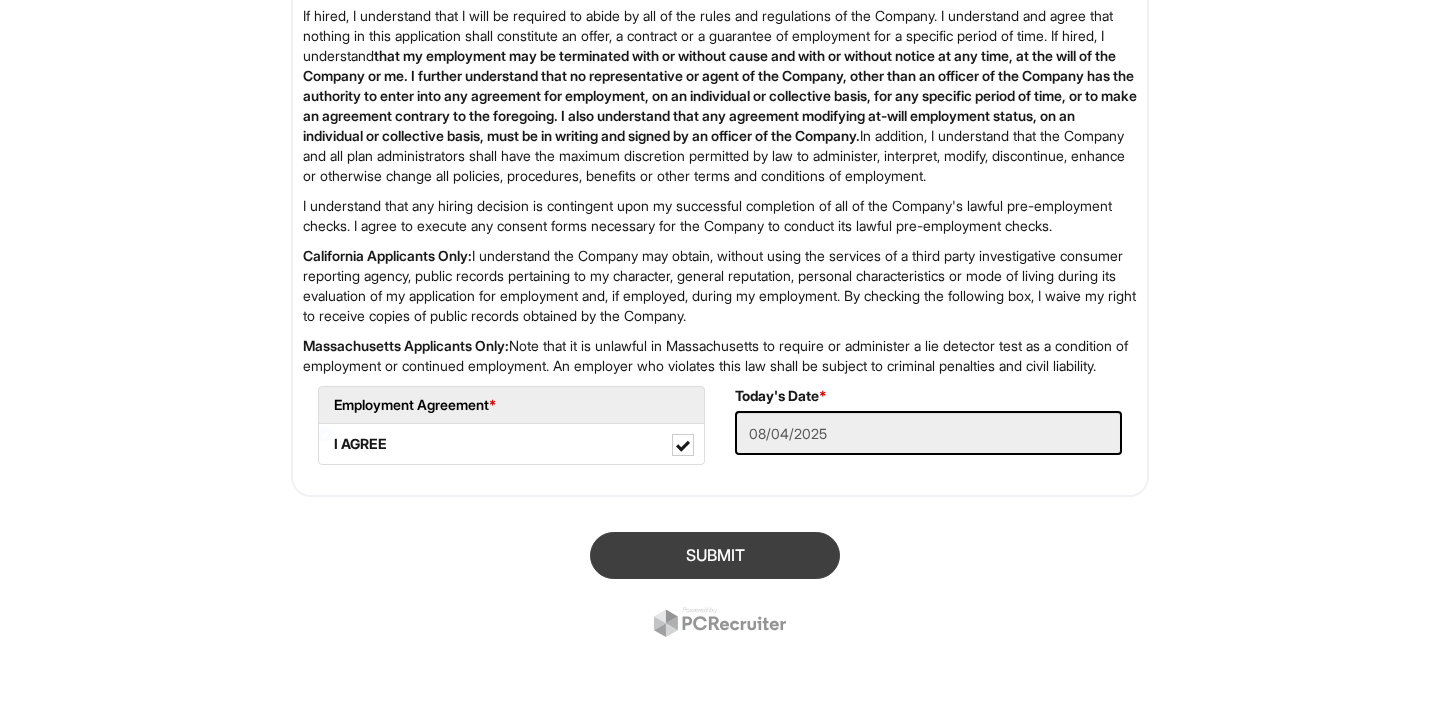 click on "SUBMIT" at bounding box center (715, 555) 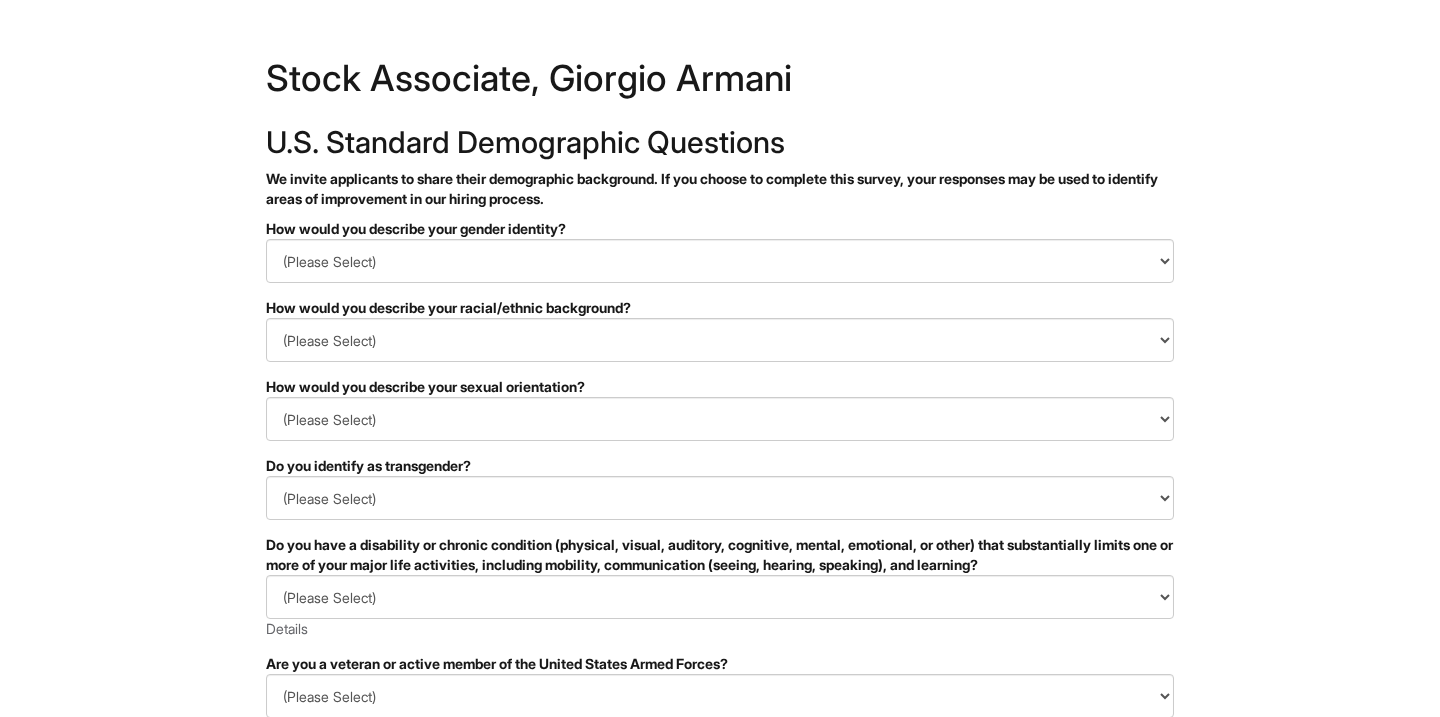 scroll, scrollTop: 0, scrollLeft: 0, axis: both 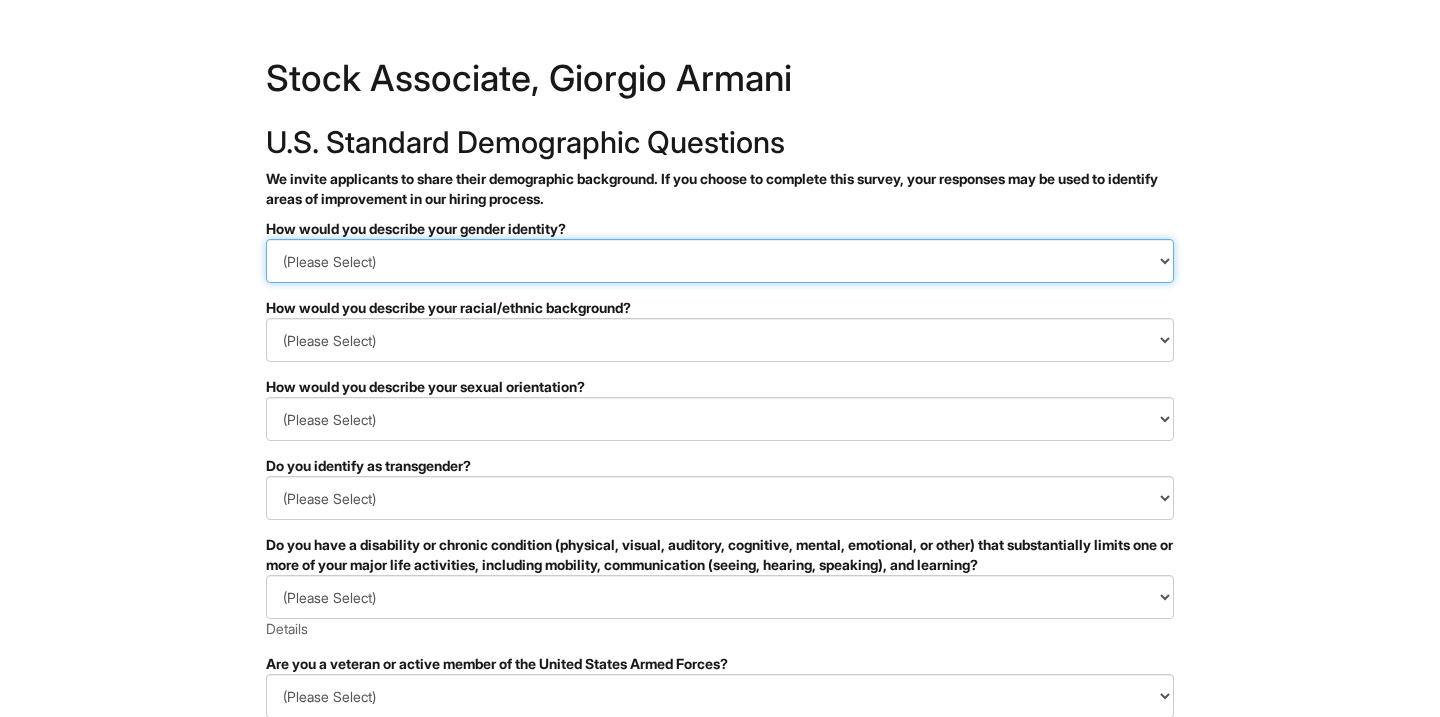 select on "Woman" 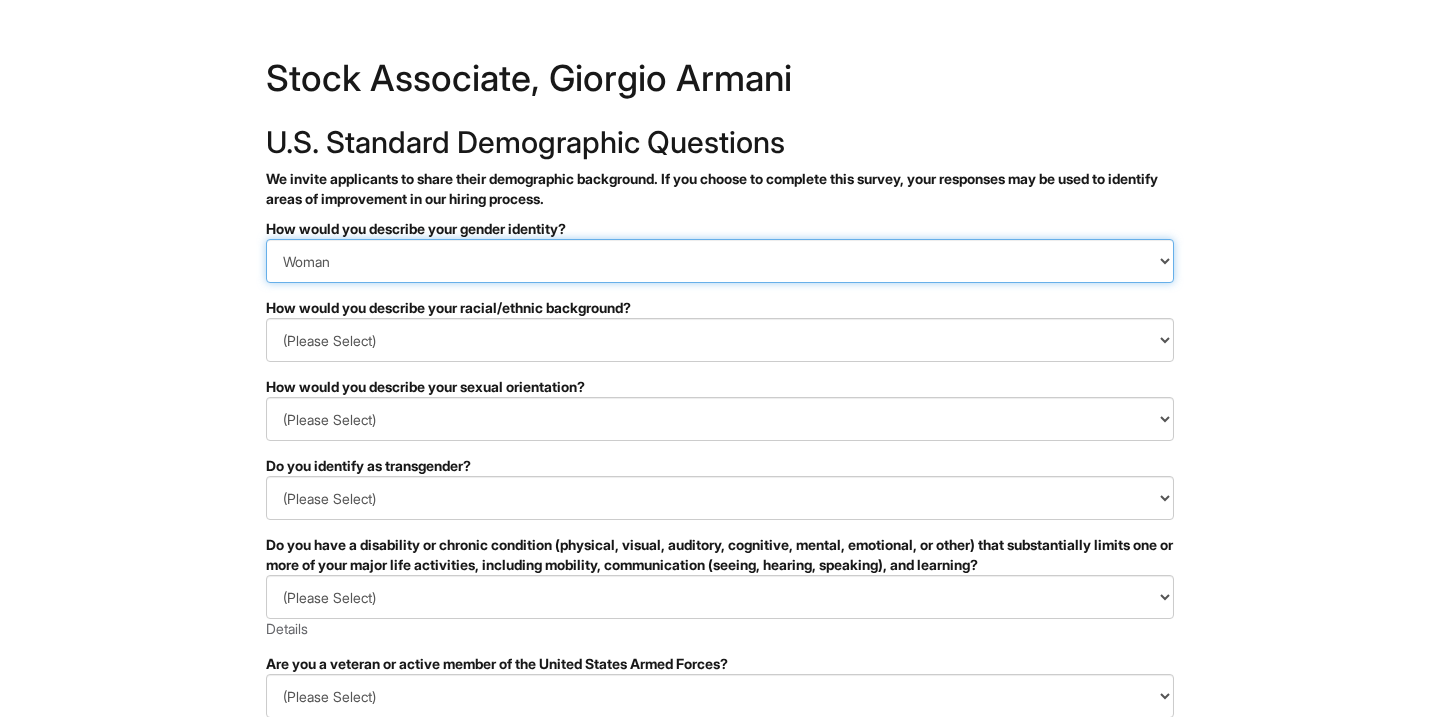 select 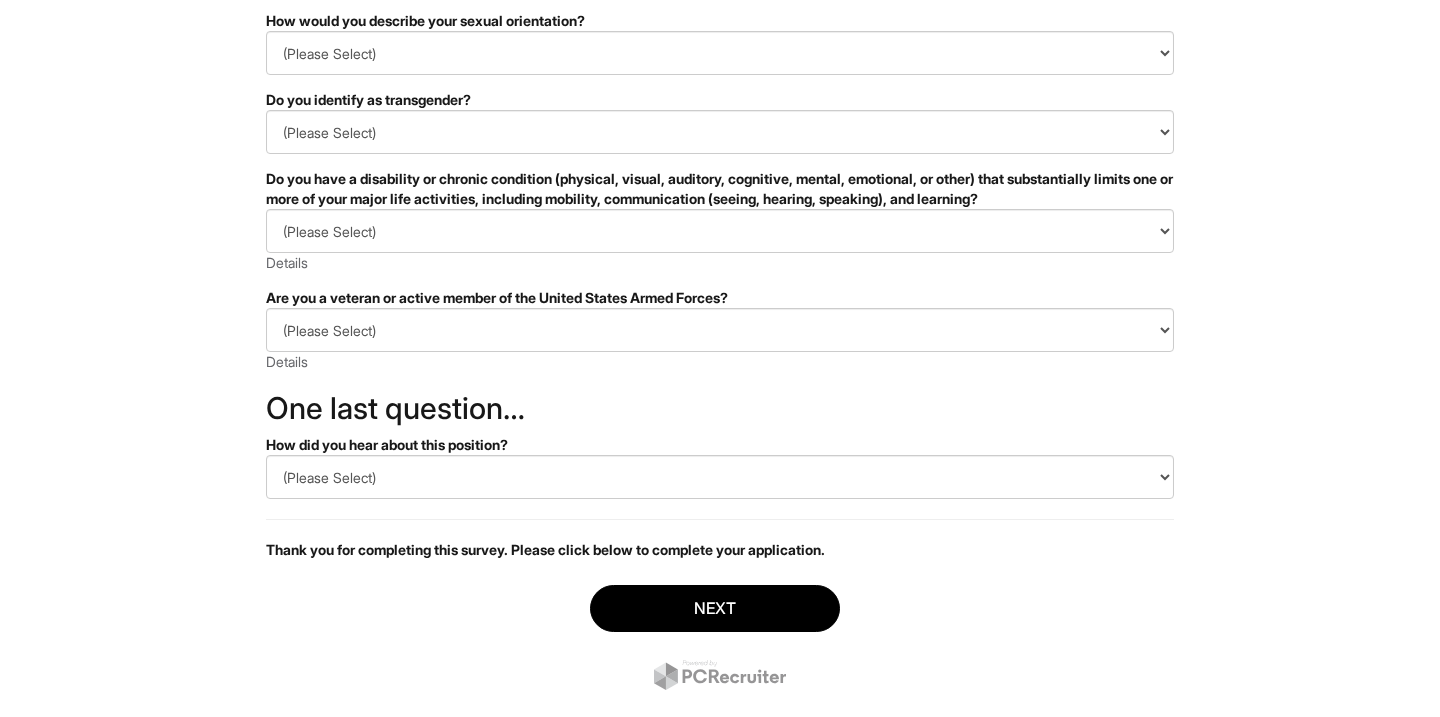 scroll, scrollTop: 368, scrollLeft: 0, axis: vertical 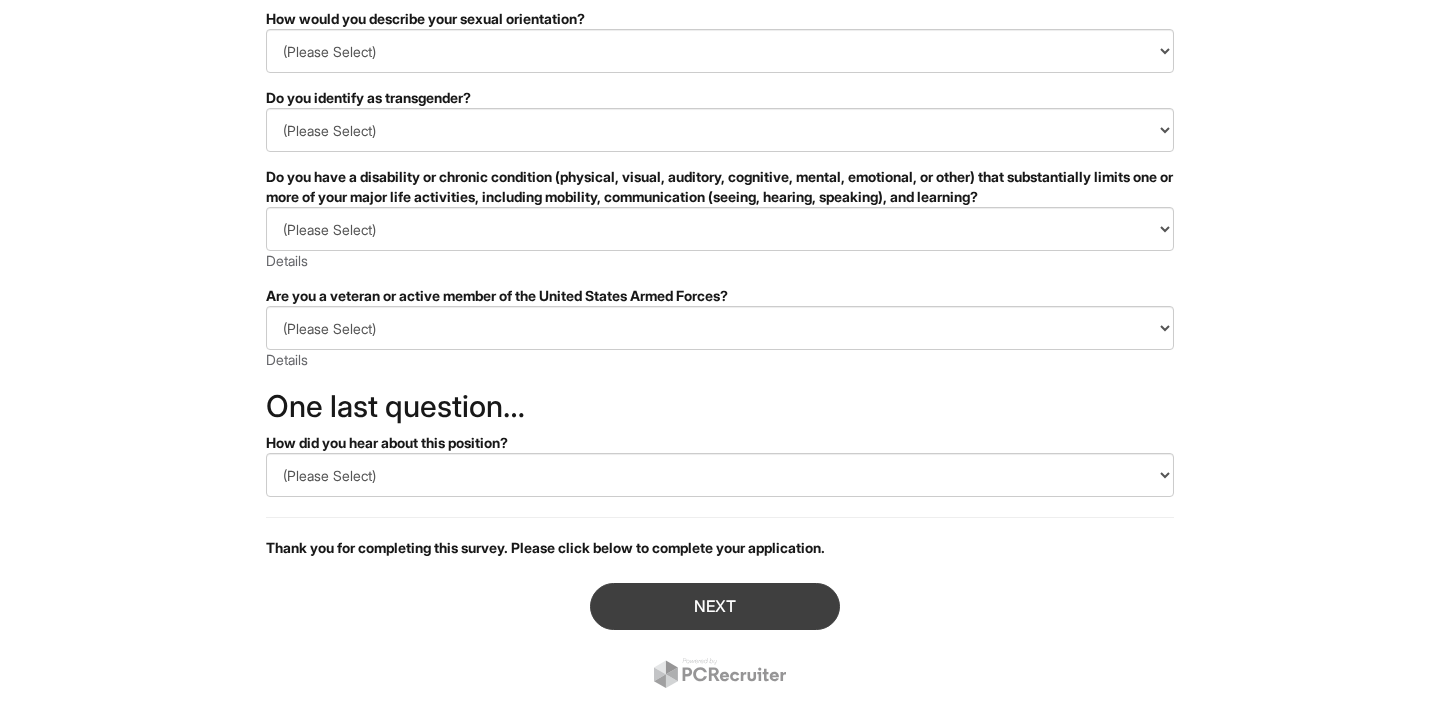 click on "Next" at bounding box center [715, 606] 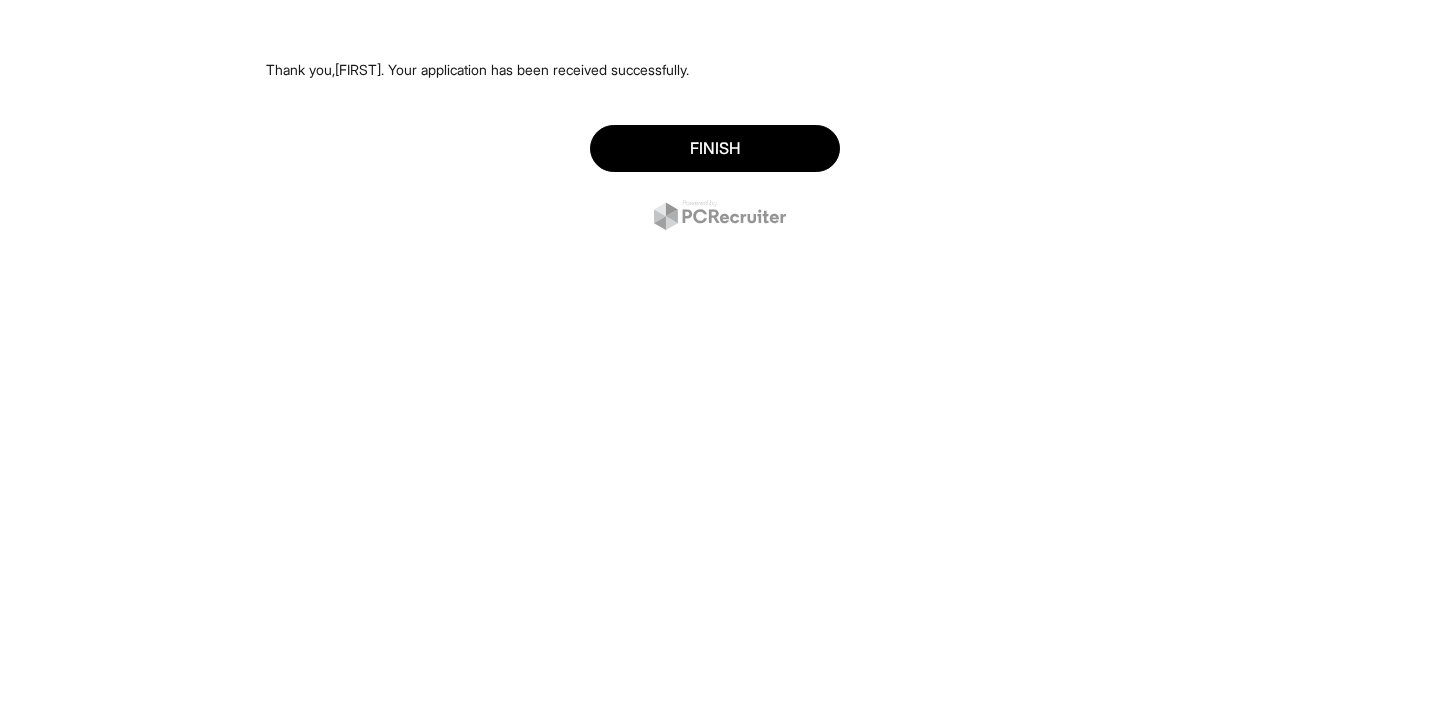 scroll, scrollTop: 0, scrollLeft: 0, axis: both 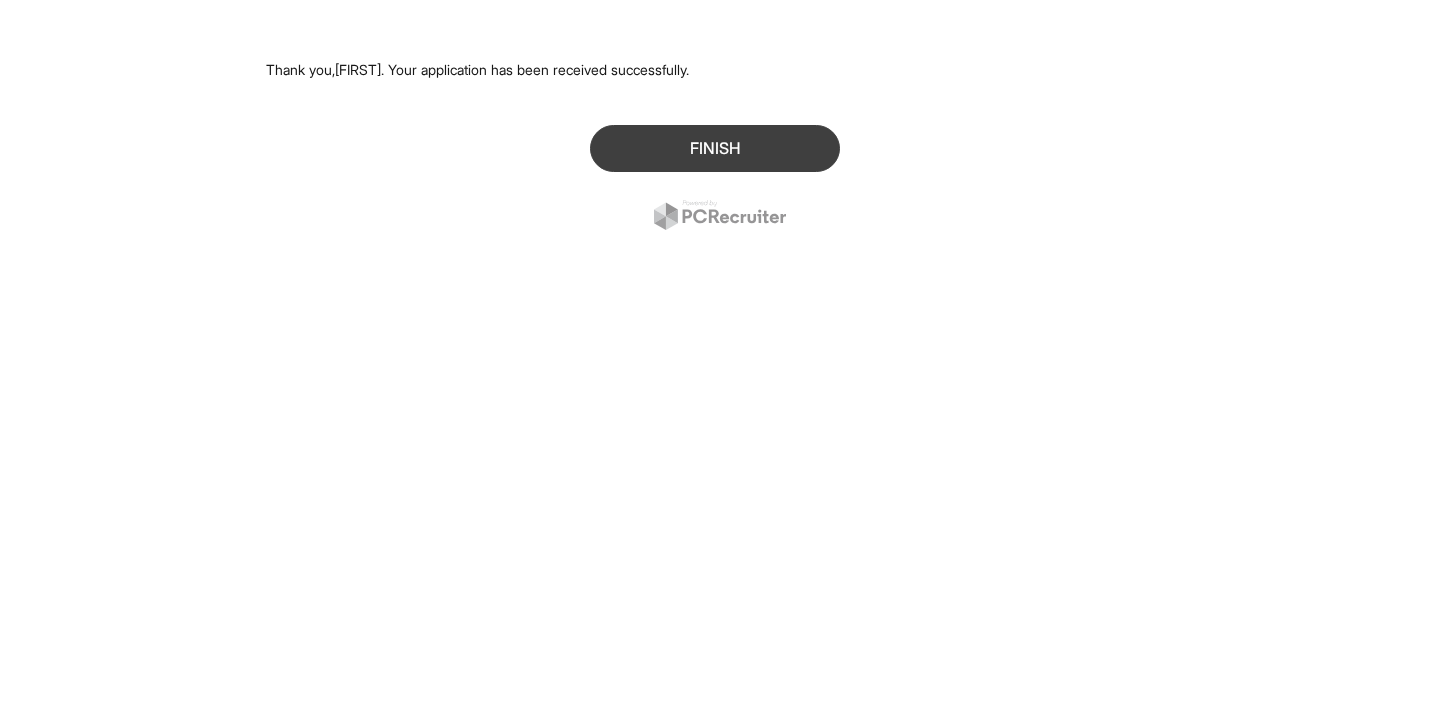 click on "Finish" at bounding box center [715, 148] 